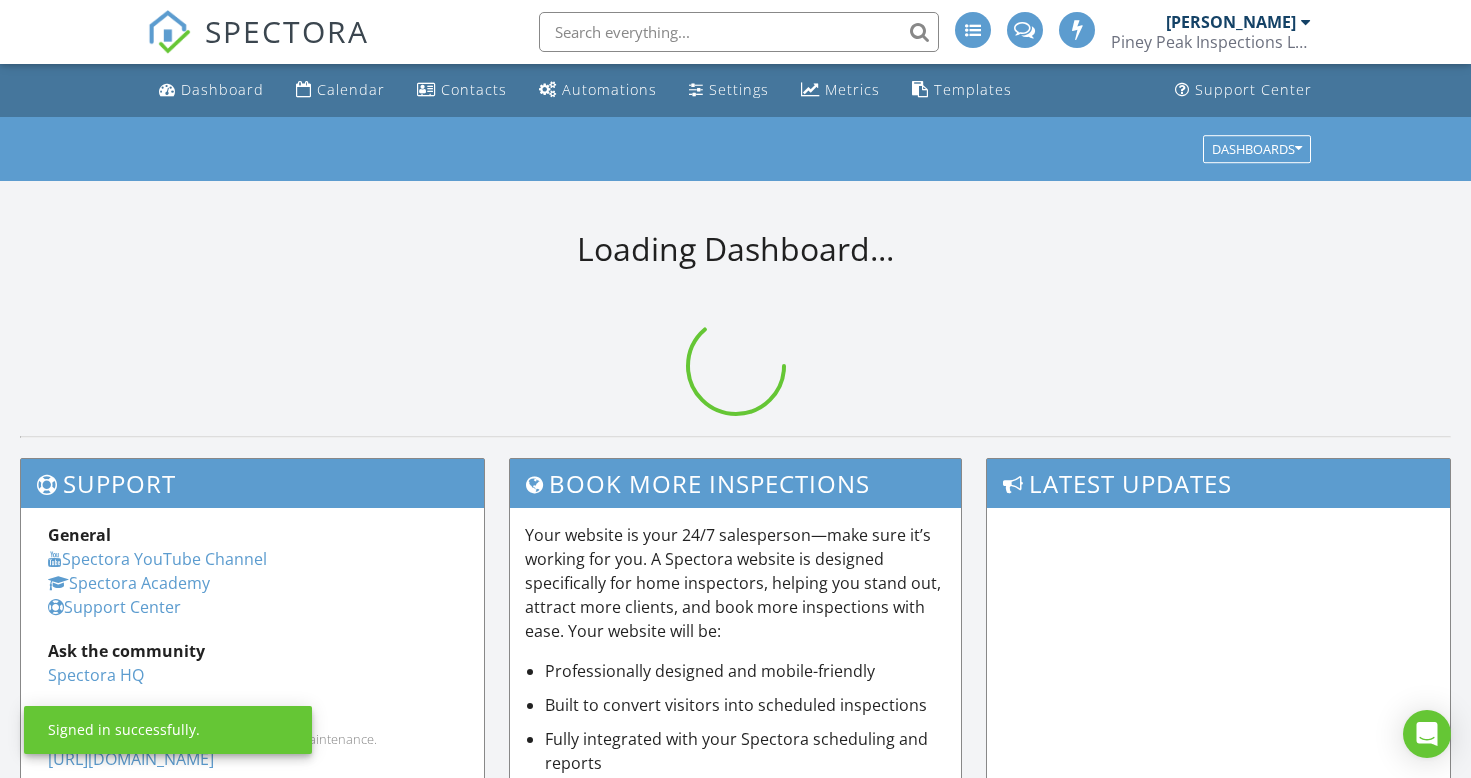 scroll, scrollTop: 0, scrollLeft: 0, axis: both 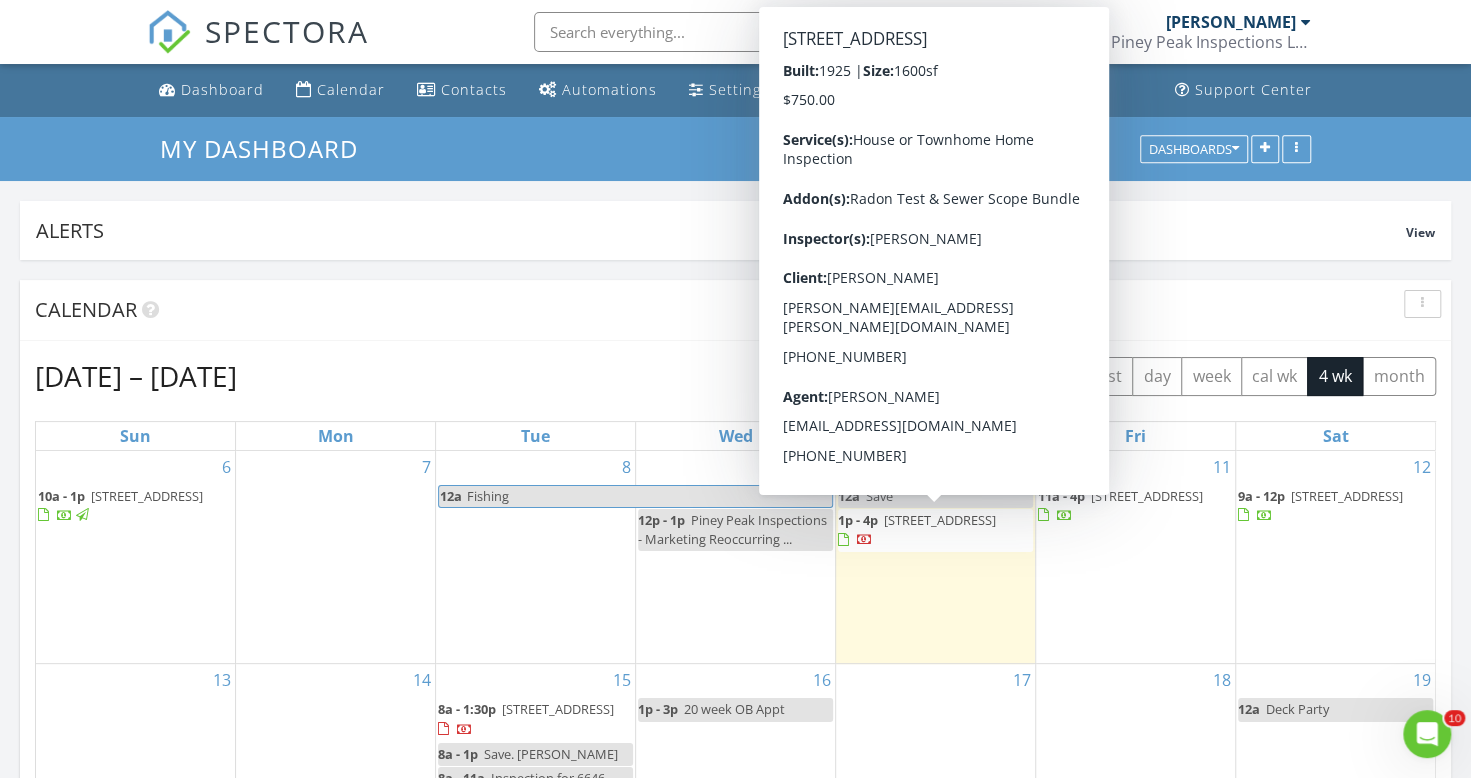 click on "3529 Garfield St, Denver 80205" at bounding box center [940, 520] 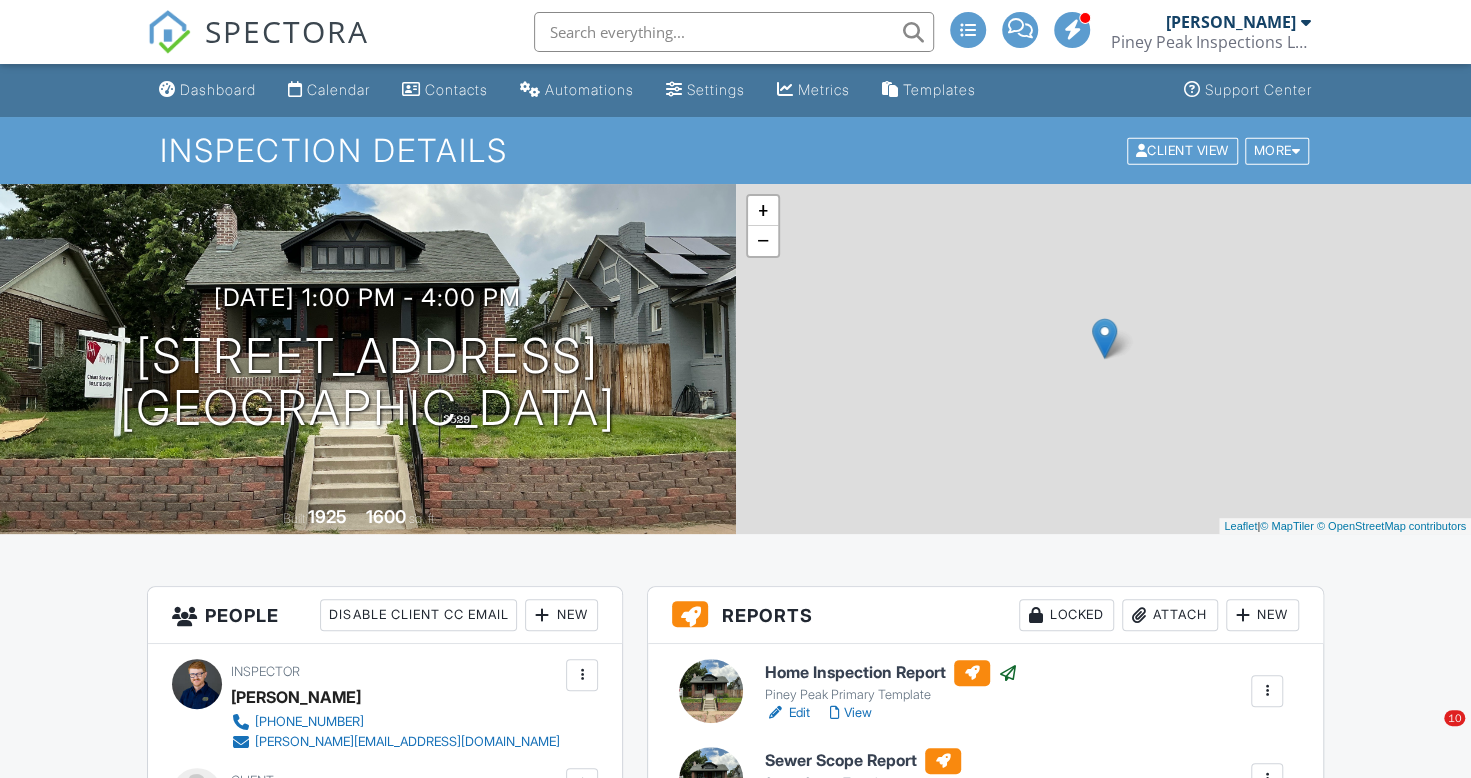 scroll, scrollTop: 0, scrollLeft: 0, axis: both 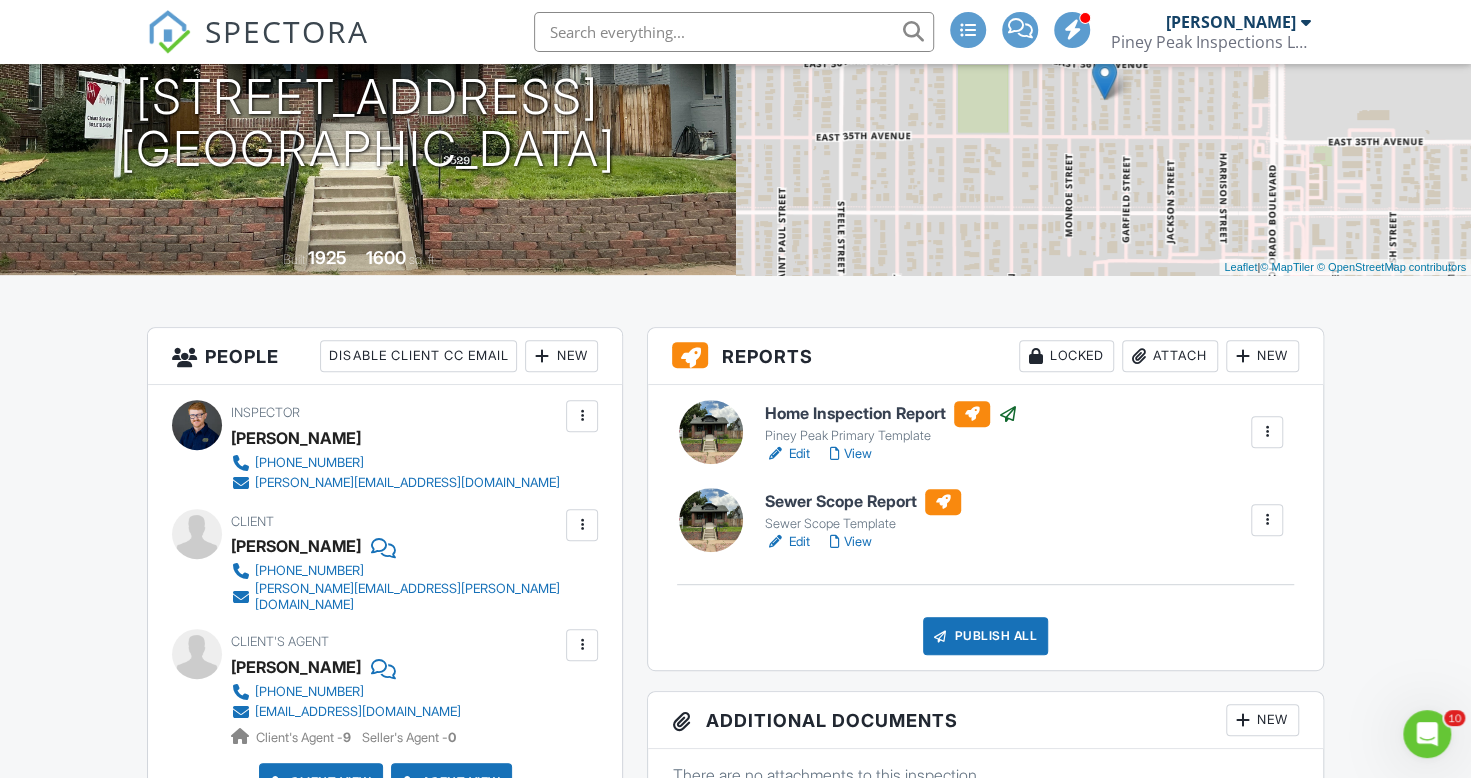click on "Edit" at bounding box center [787, 542] 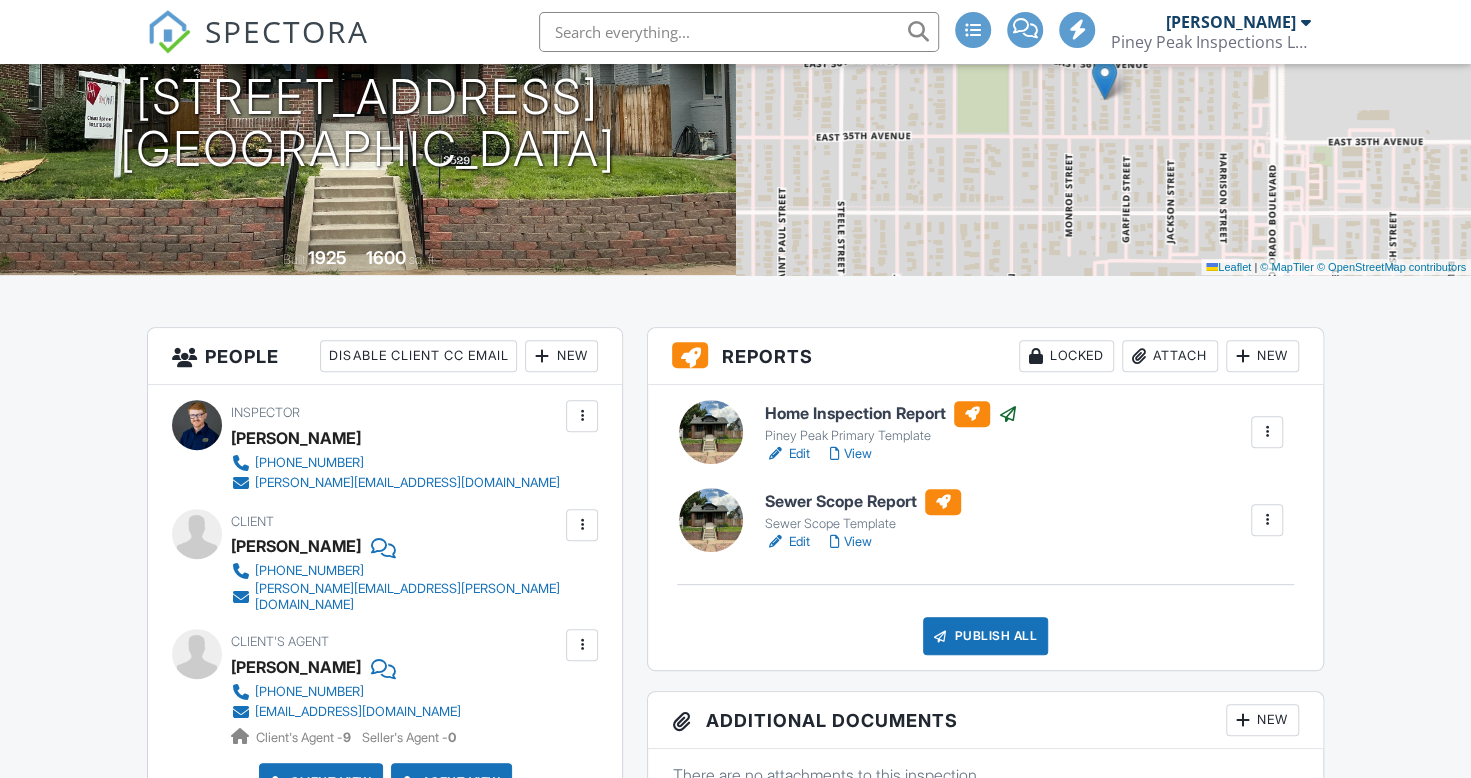 scroll, scrollTop: 259, scrollLeft: 0, axis: vertical 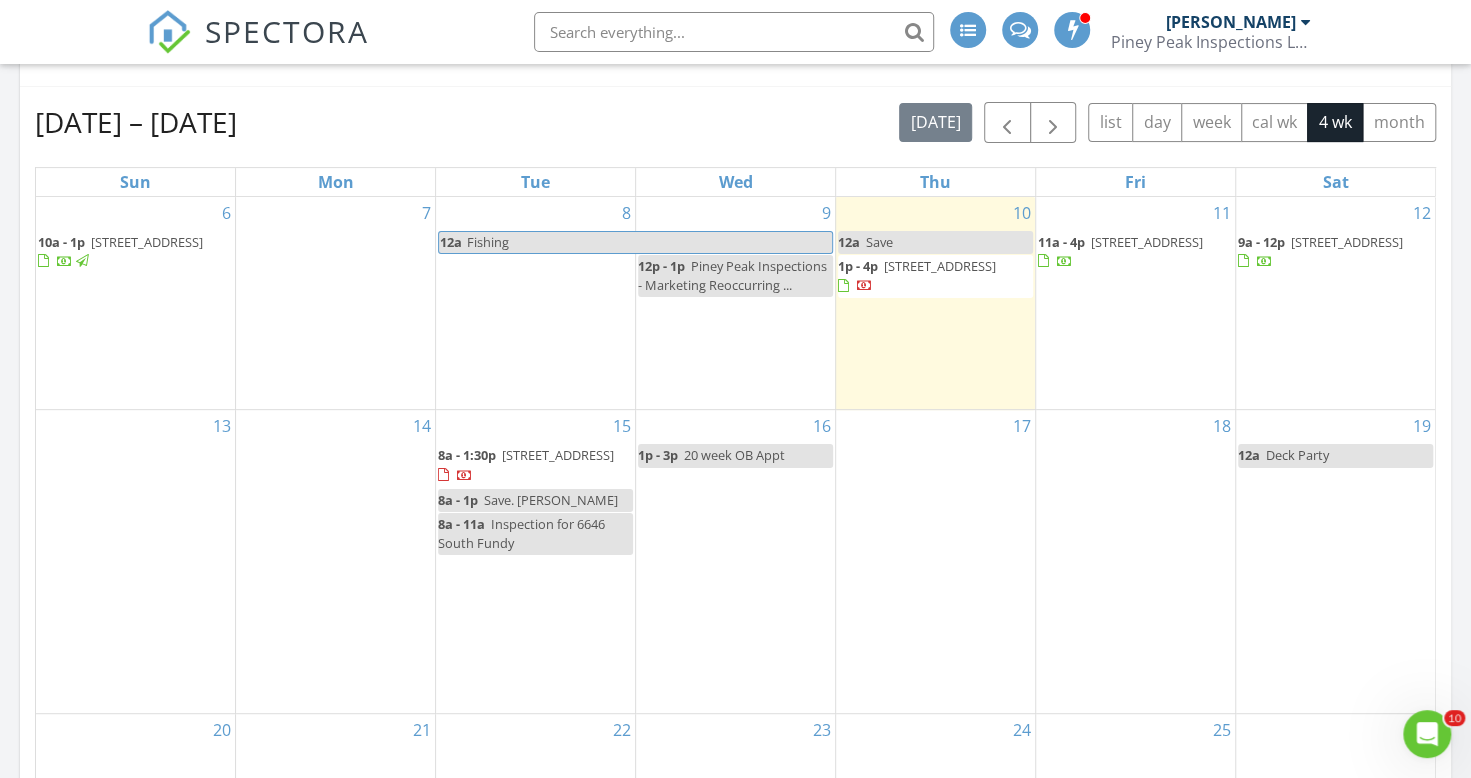 click on "16
1p - 3p
20 week OB Appt" at bounding box center (735, 561) 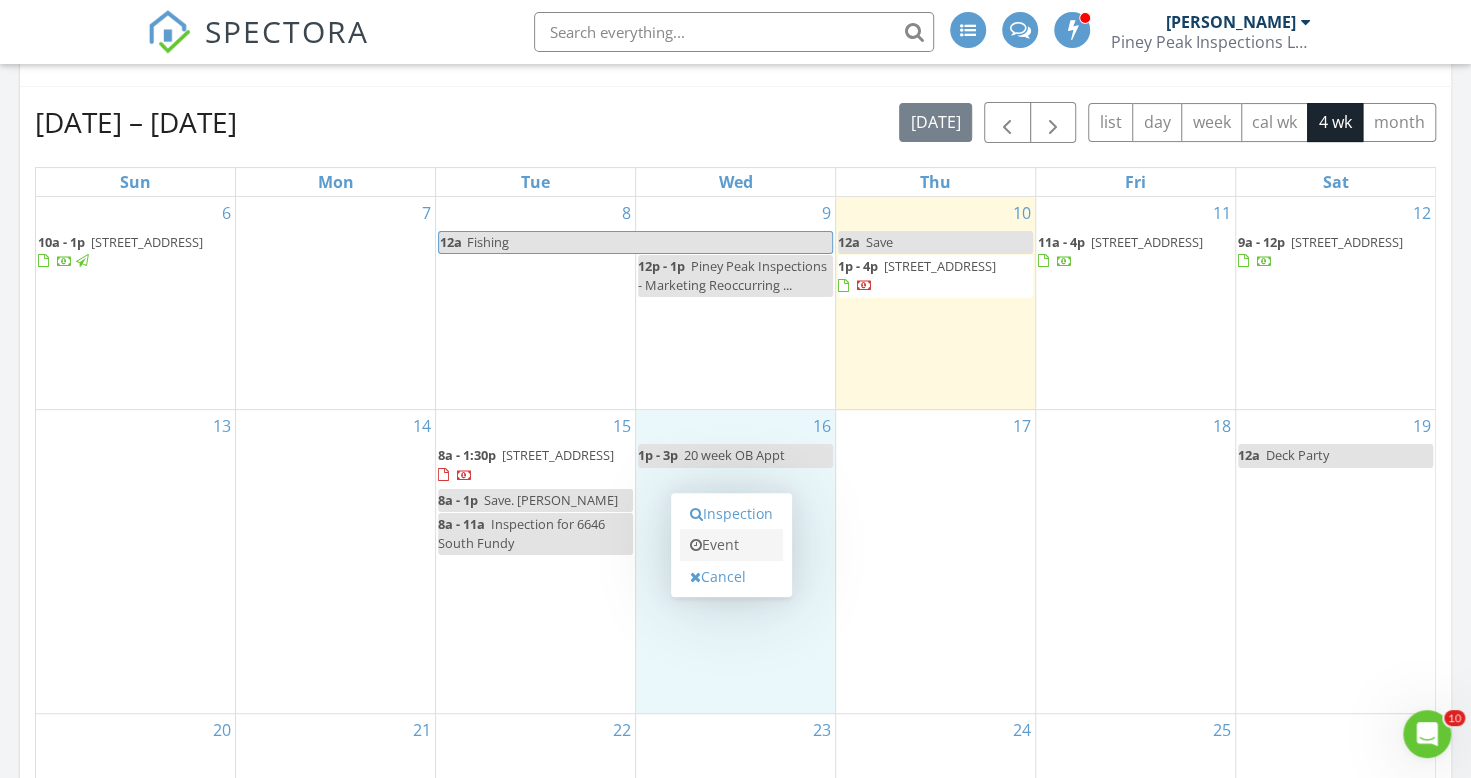 click on "Event" at bounding box center (731, 545) 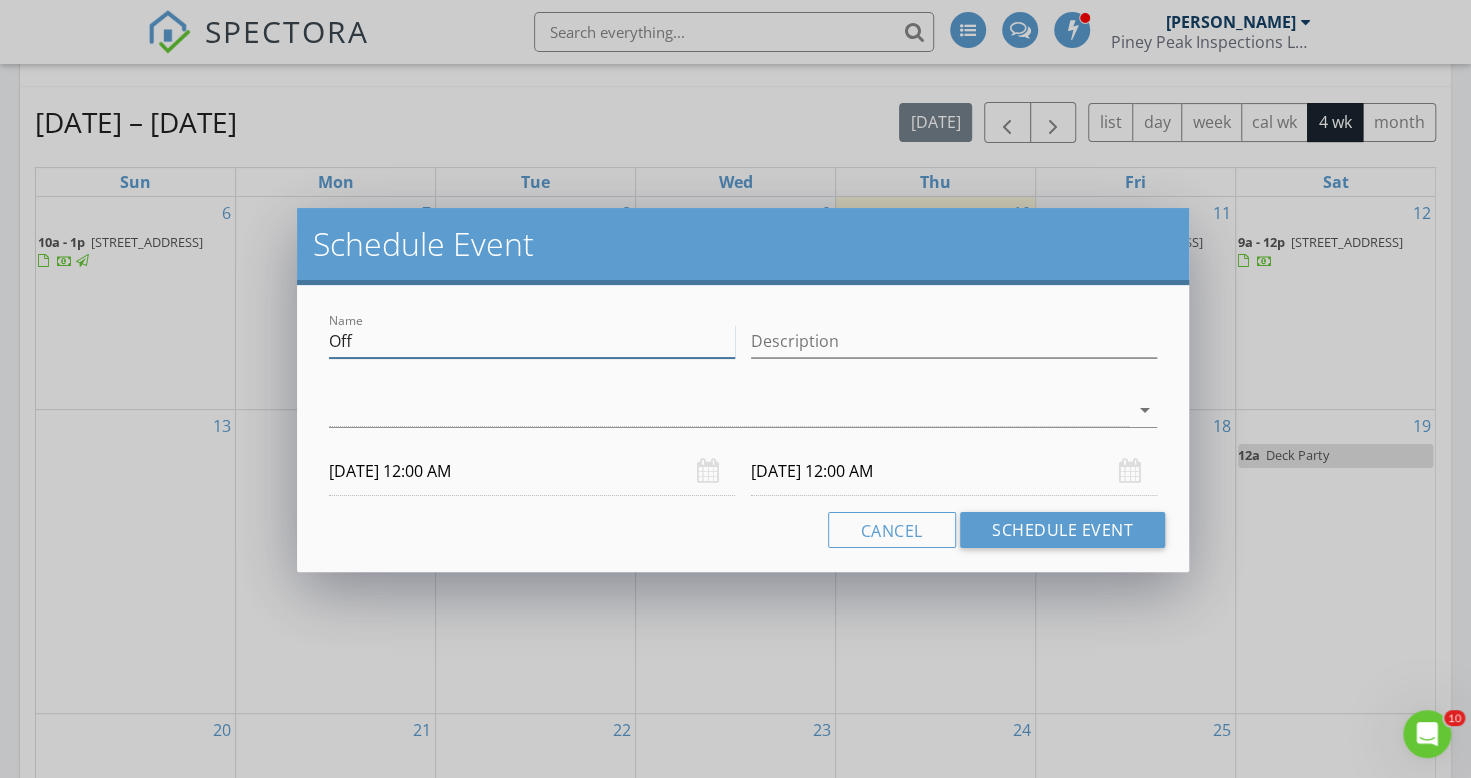 click on "Off" at bounding box center (532, 341) 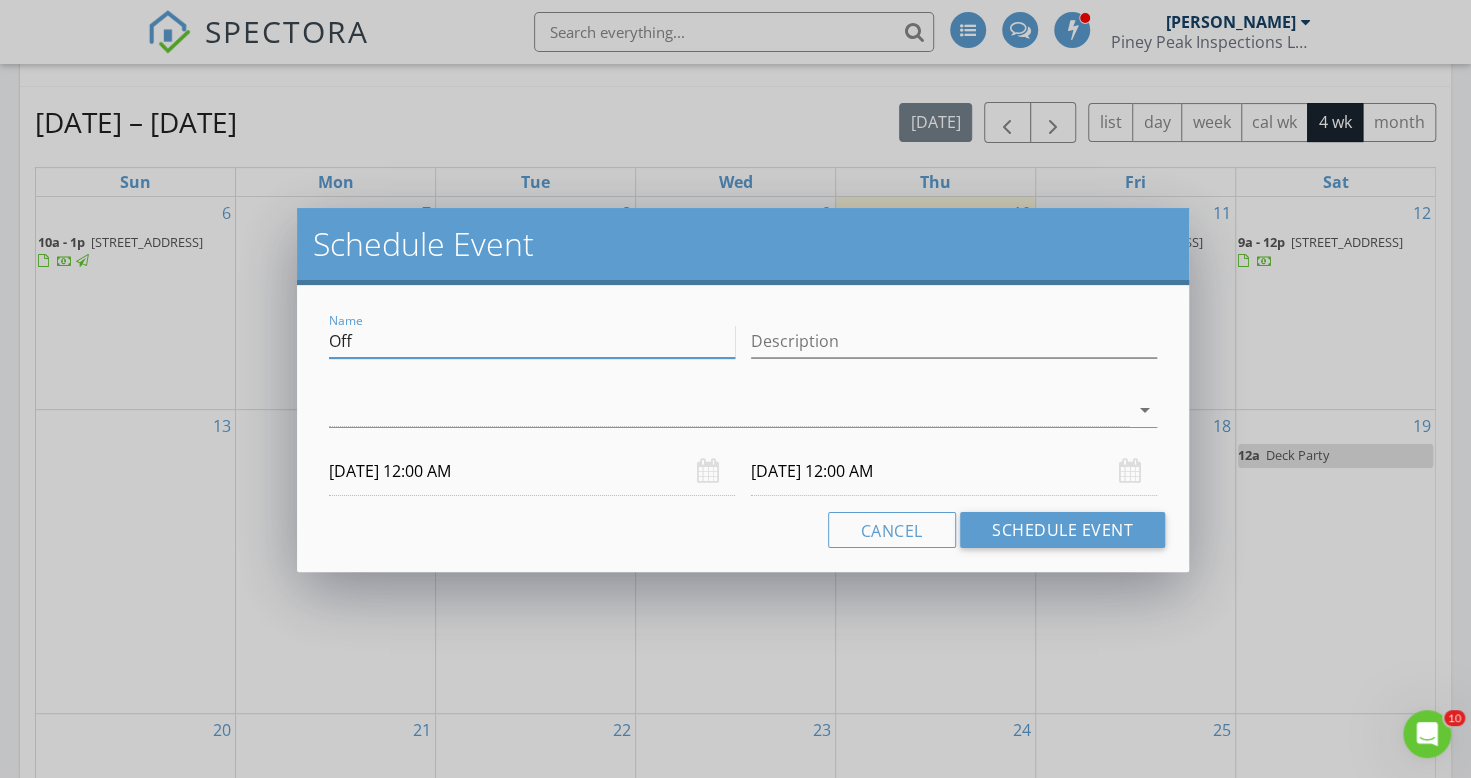 click on "Off" at bounding box center (532, 341) 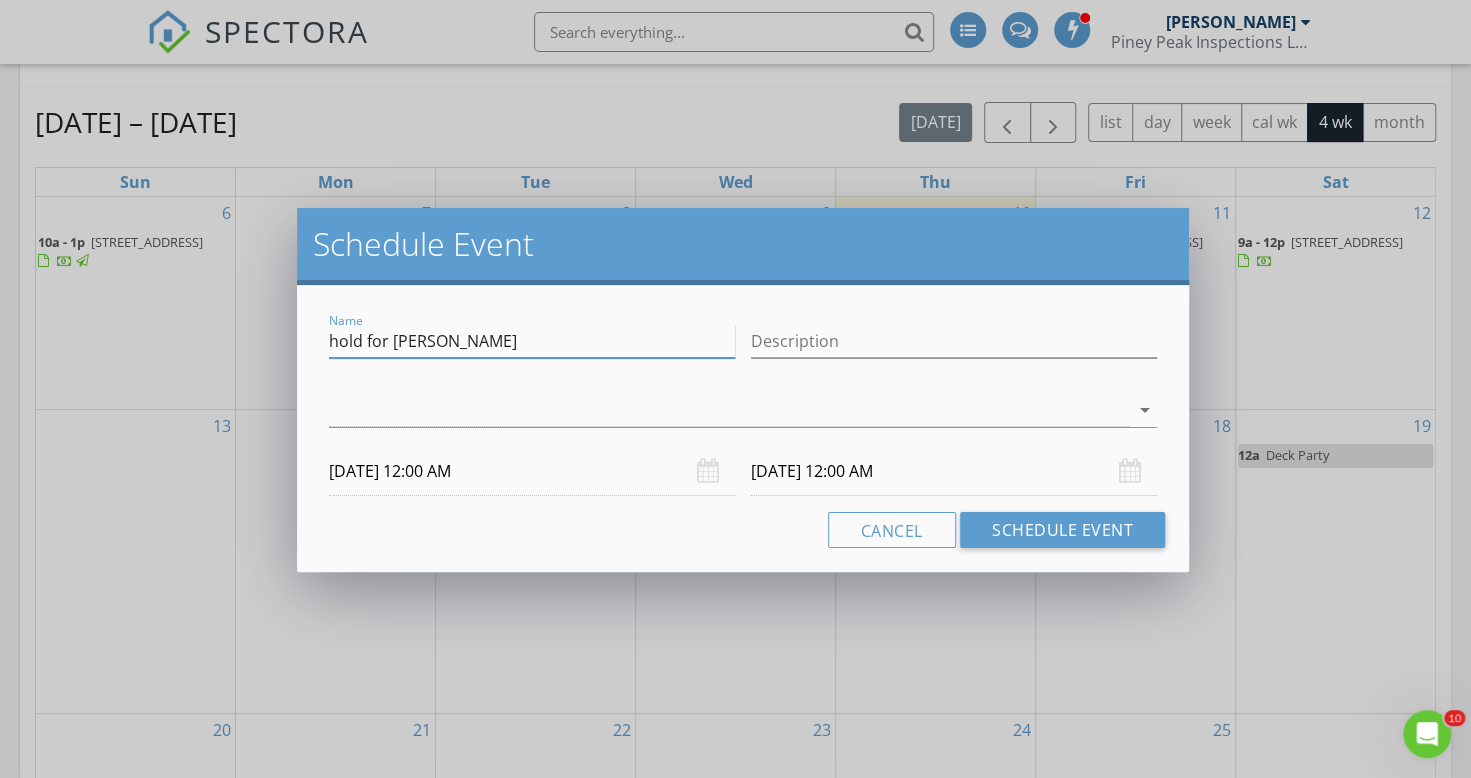 type on "hold for christine" 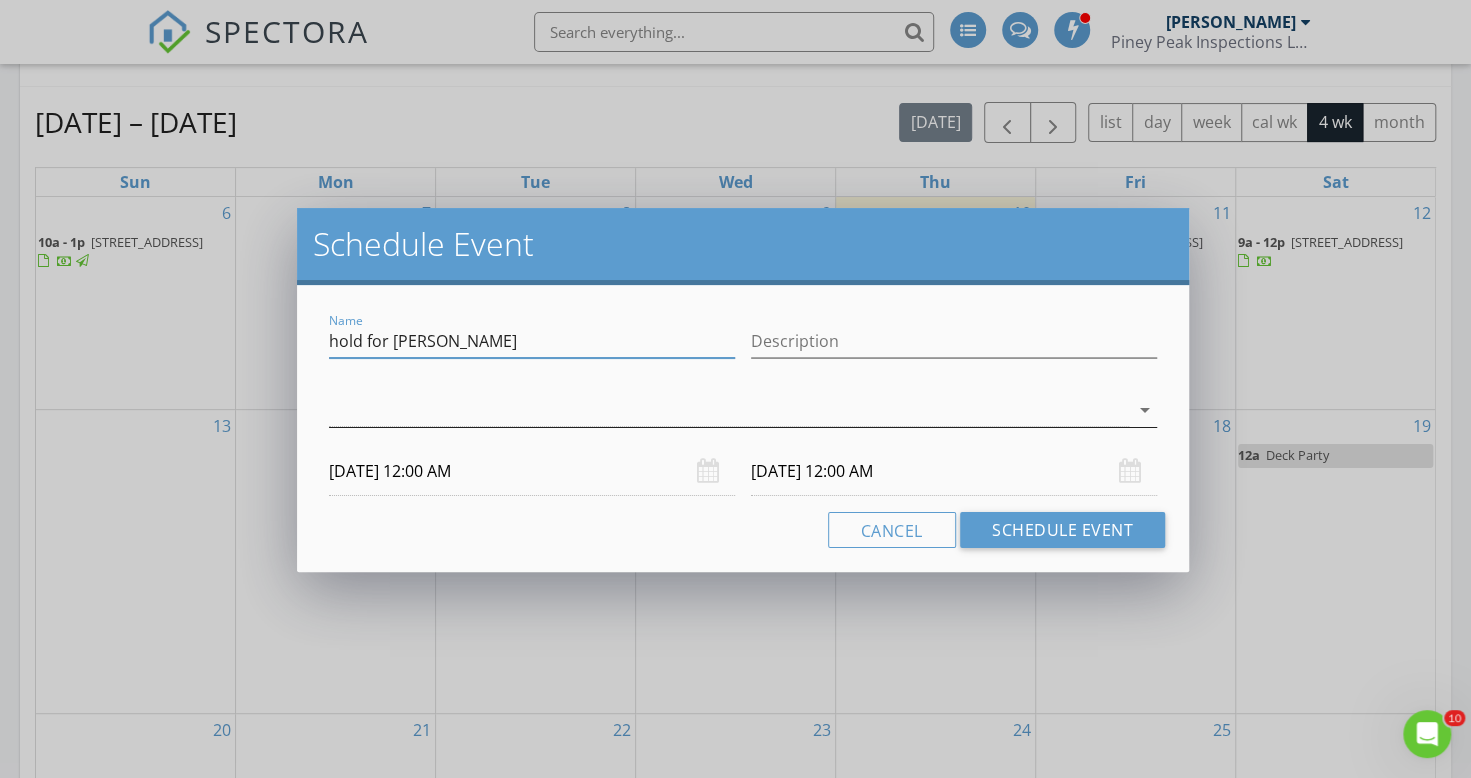 click at bounding box center (729, 410) 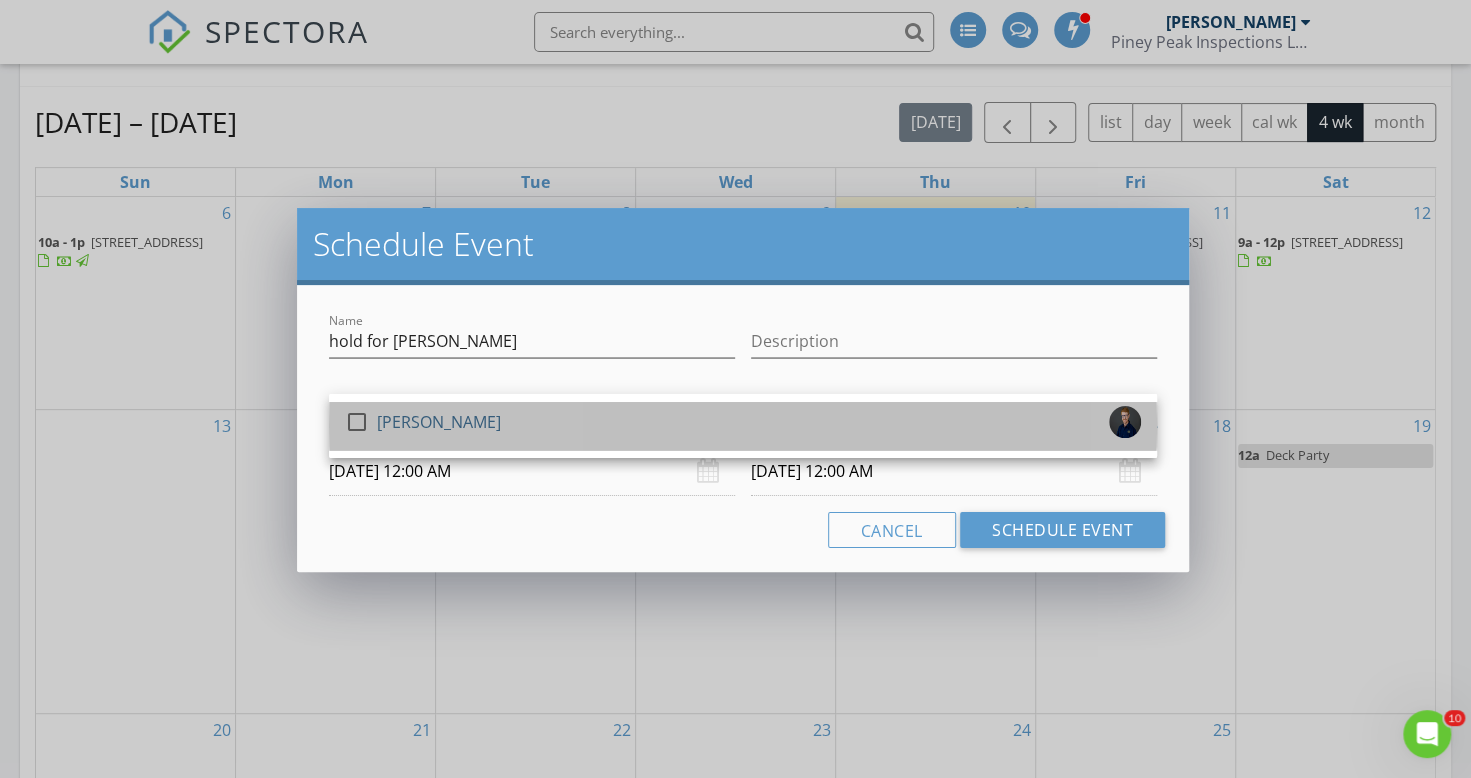 click on "check_box_outline_blank   Shawn Eaton" at bounding box center (743, 426) 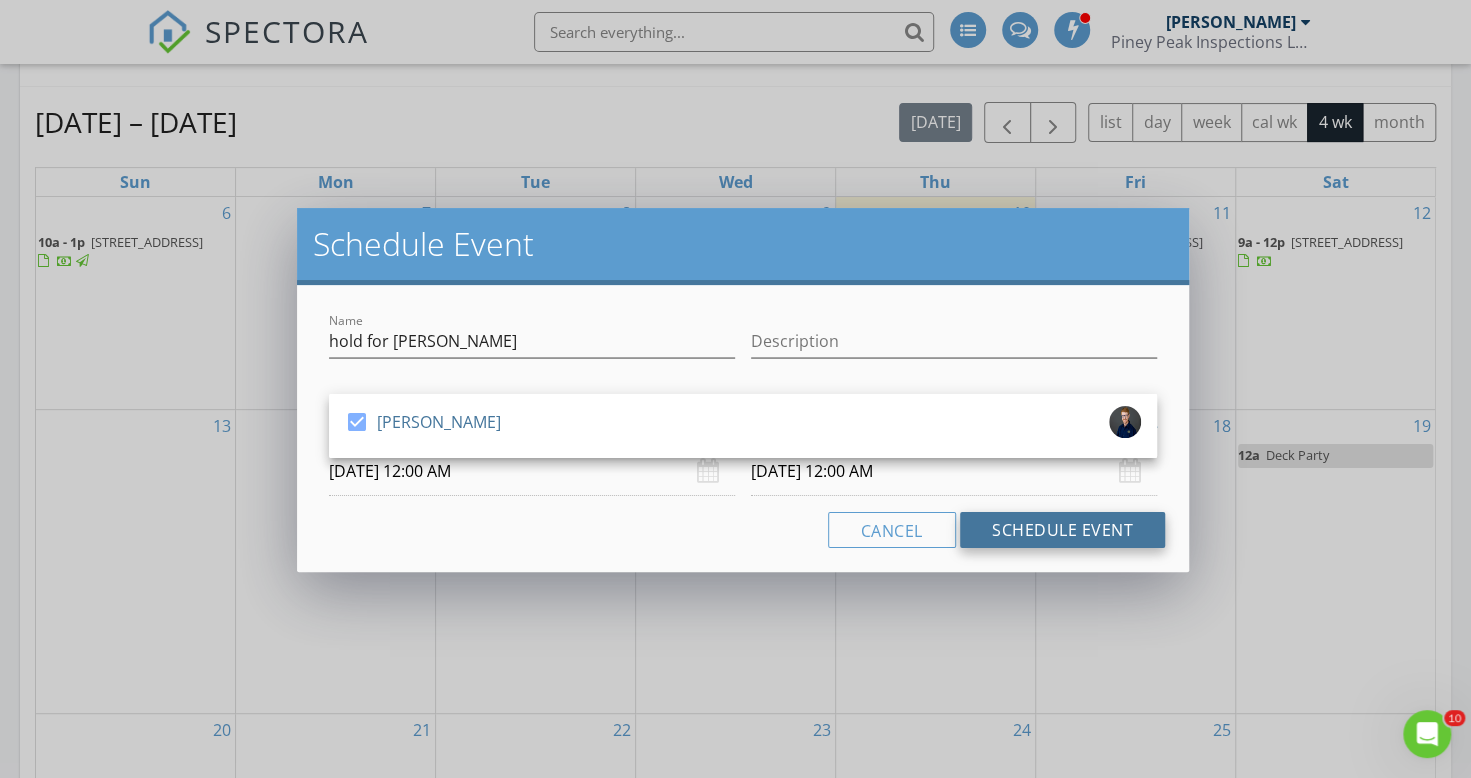 click on "Schedule Event" at bounding box center [1062, 530] 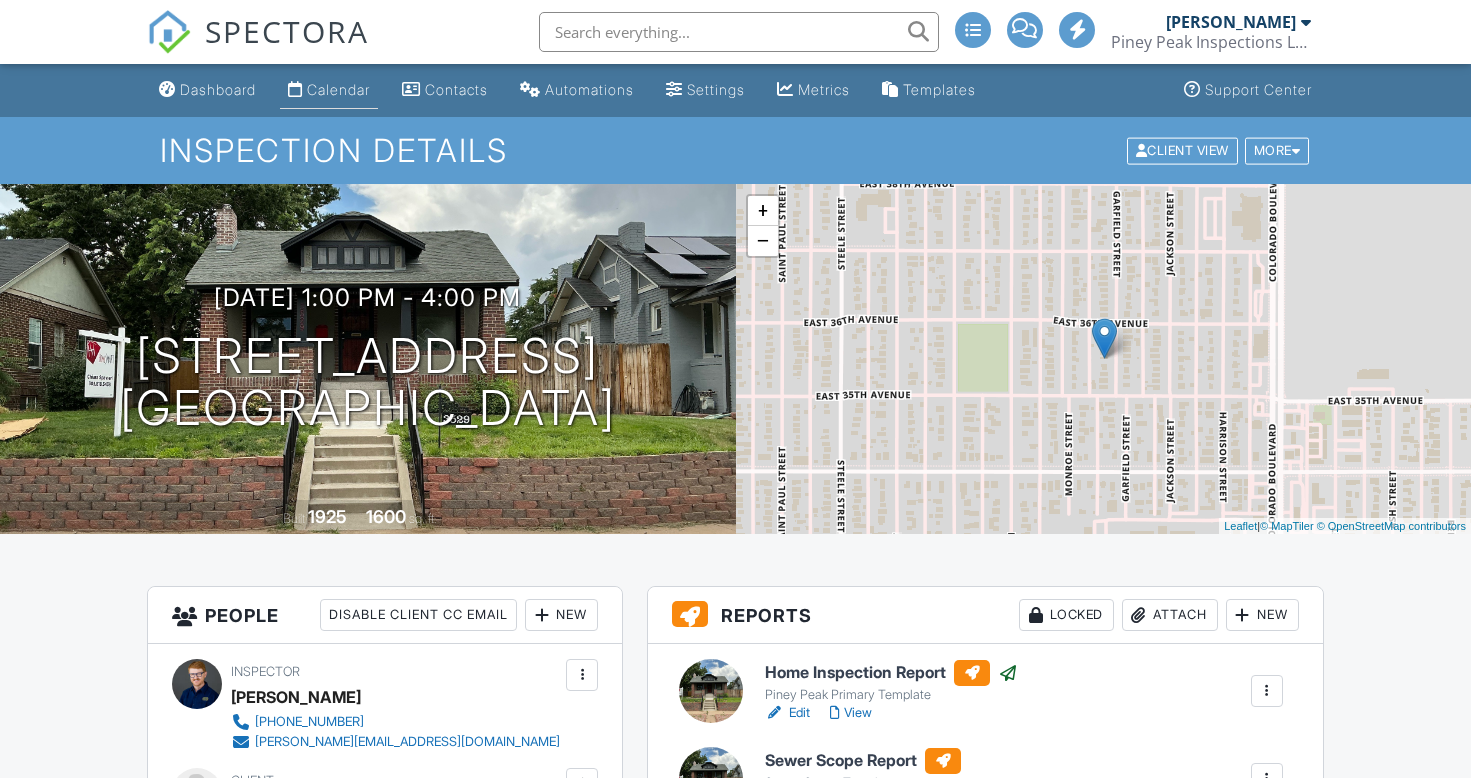 click on "Calendar" at bounding box center [338, 89] 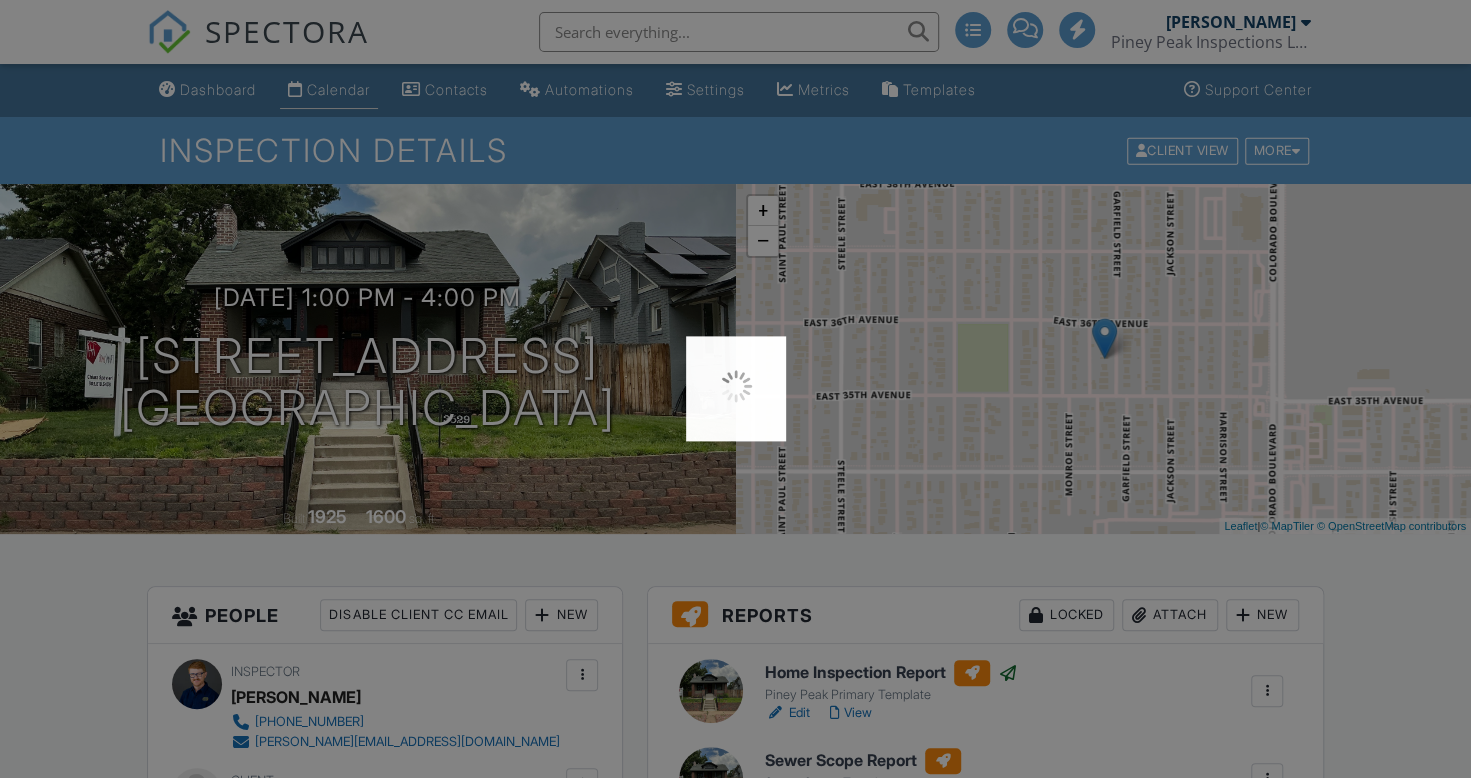 scroll, scrollTop: 0, scrollLeft: 0, axis: both 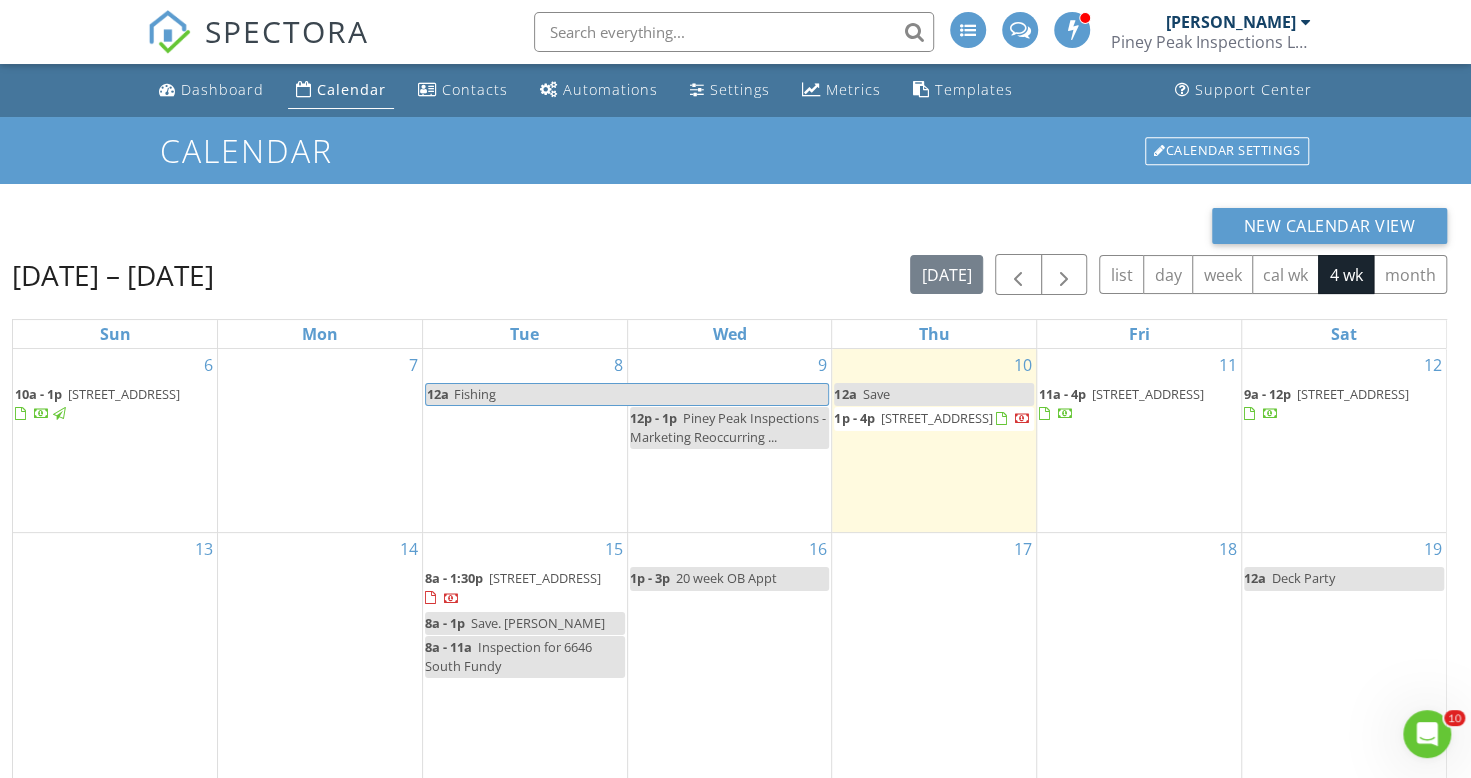click on "[STREET_ADDRESS]" at bounding box center [936, 418] 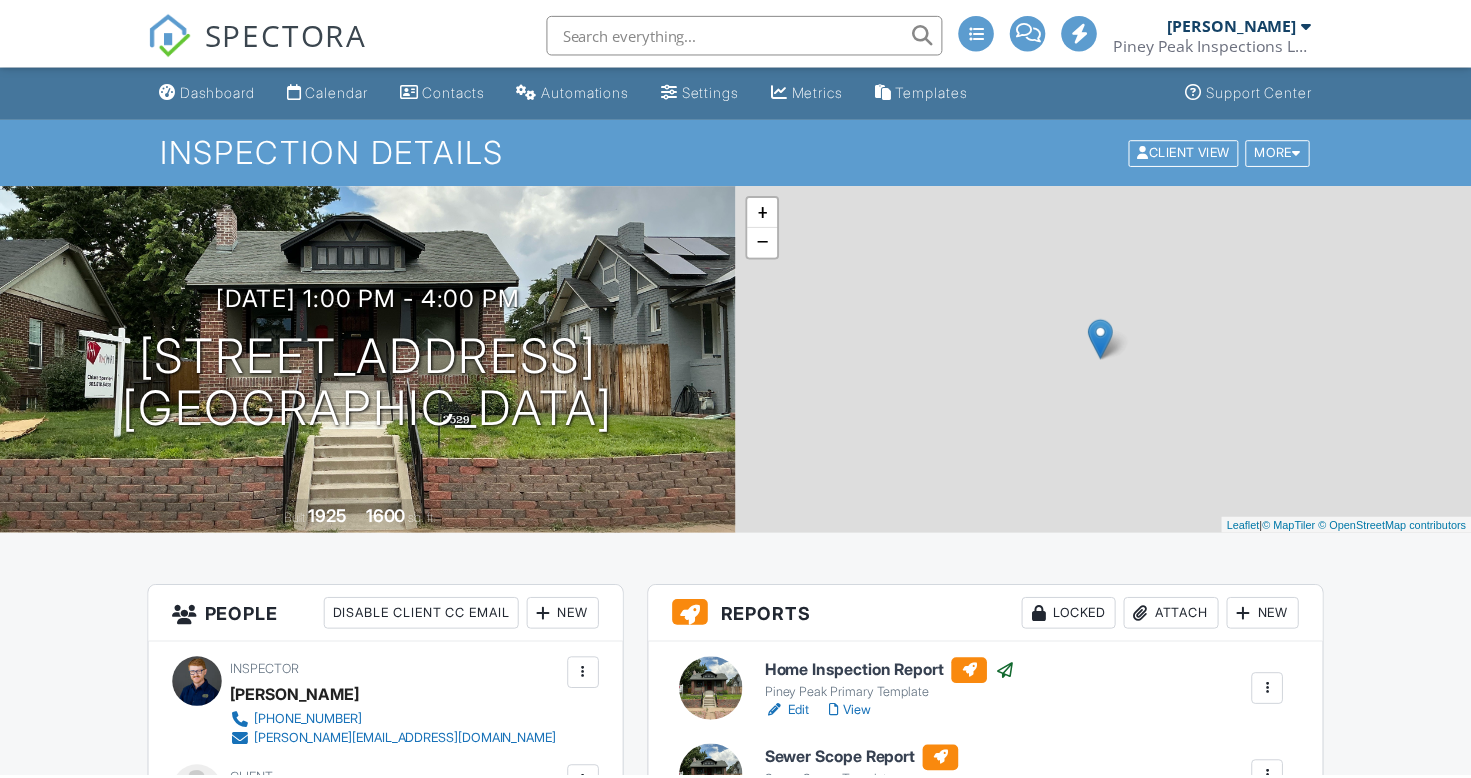 scroll, scrollTop: 0, scrollLeft: 0, axis: both 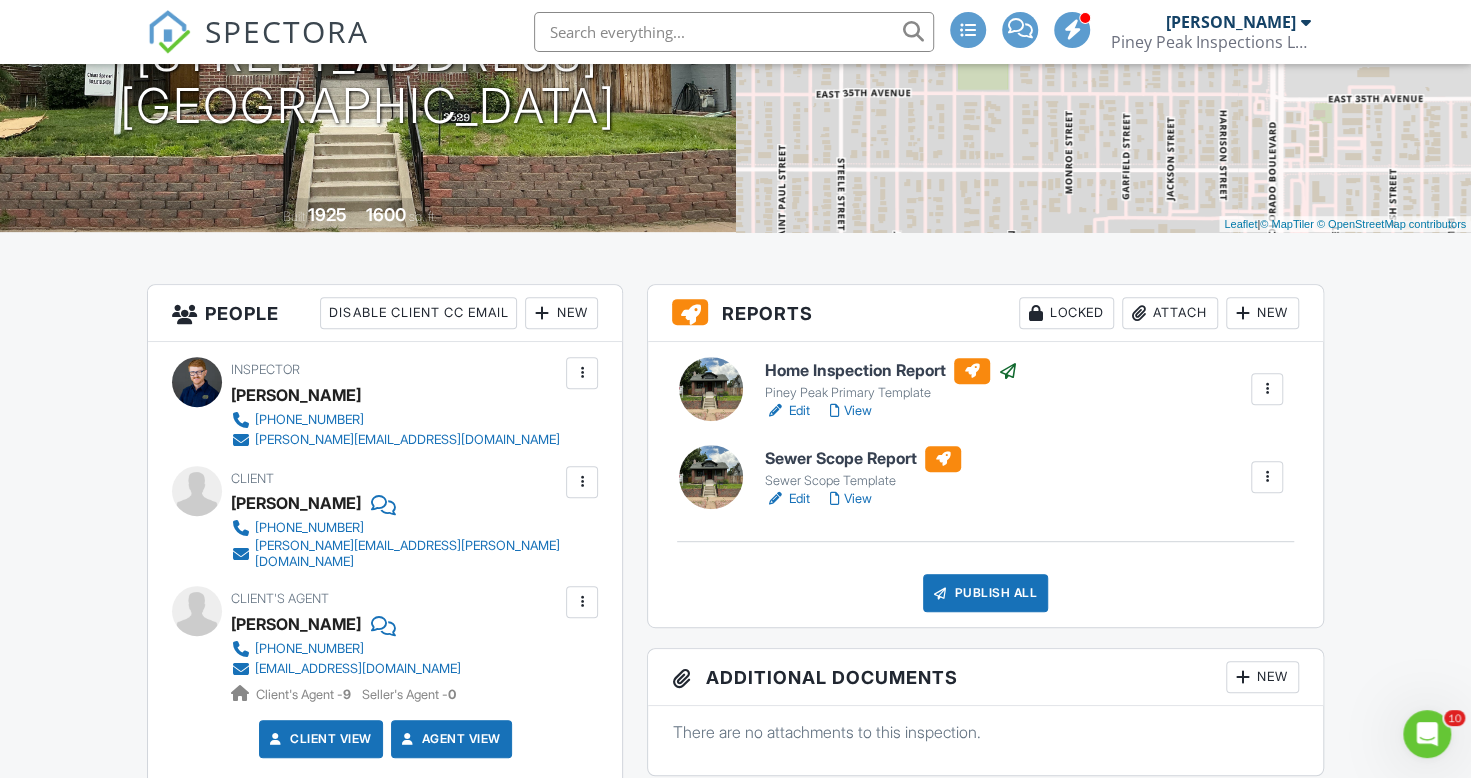 click on "Edit" at bounding box center (787, 499) 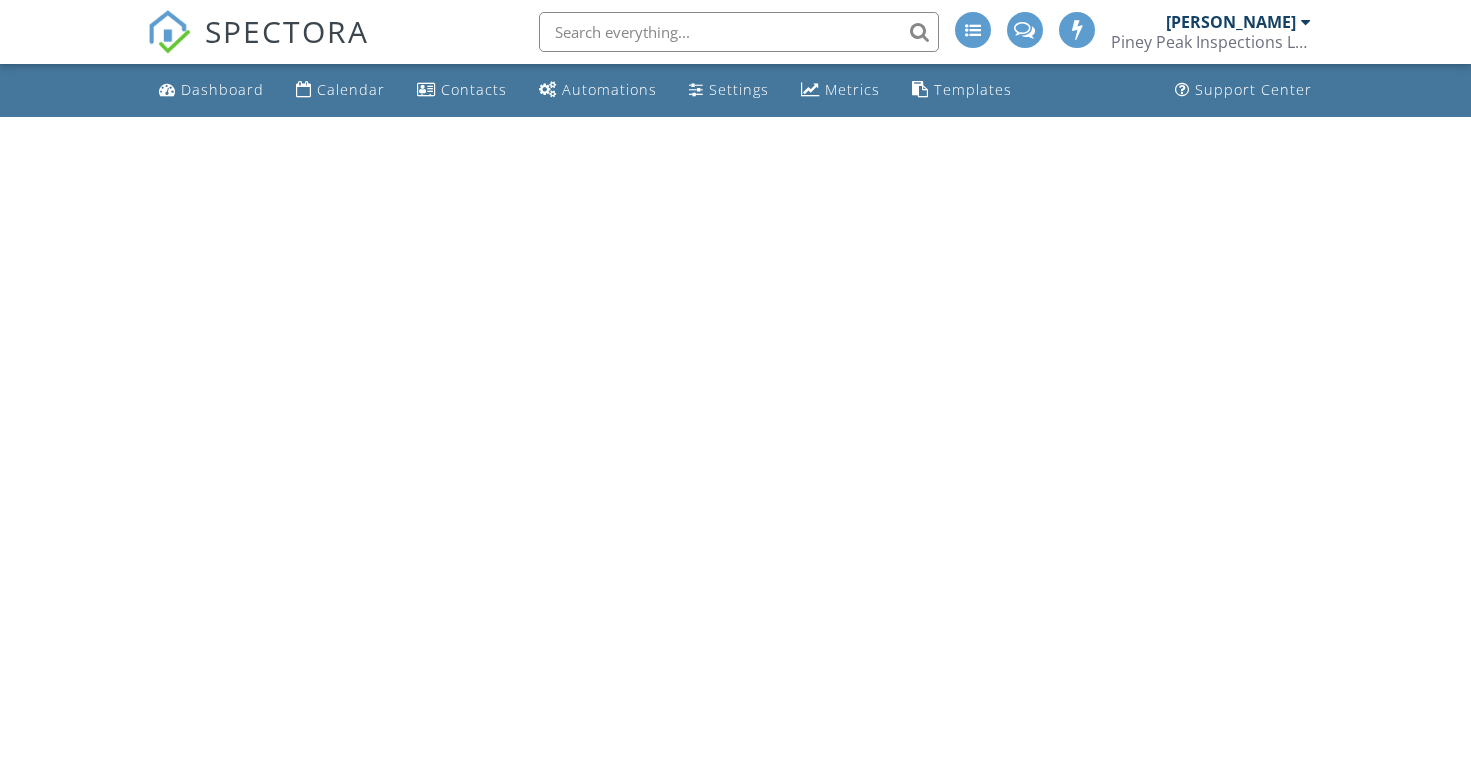 scroll, scrollTop: 0, scrollLeft: 0, axis: both 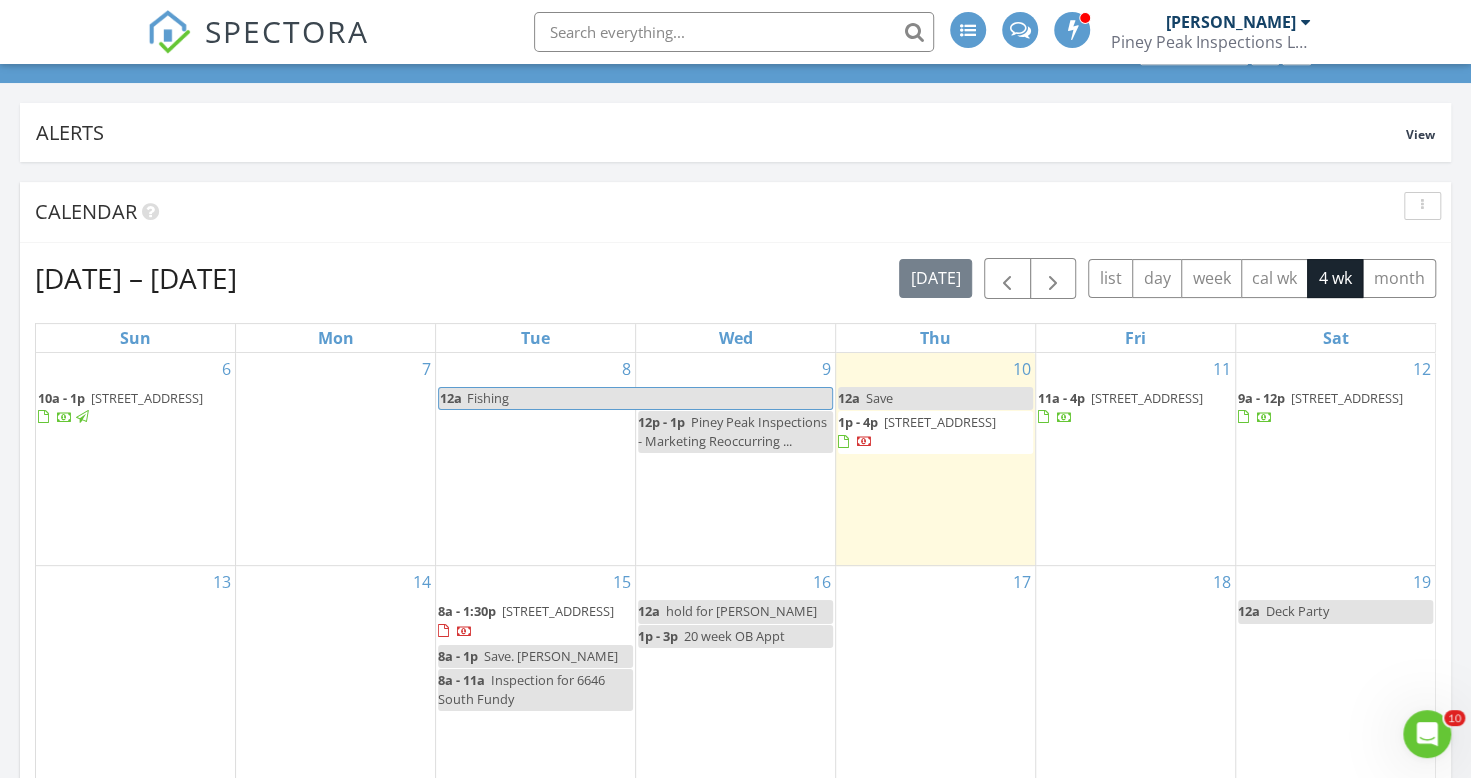 click at bounding box center [843, 442] 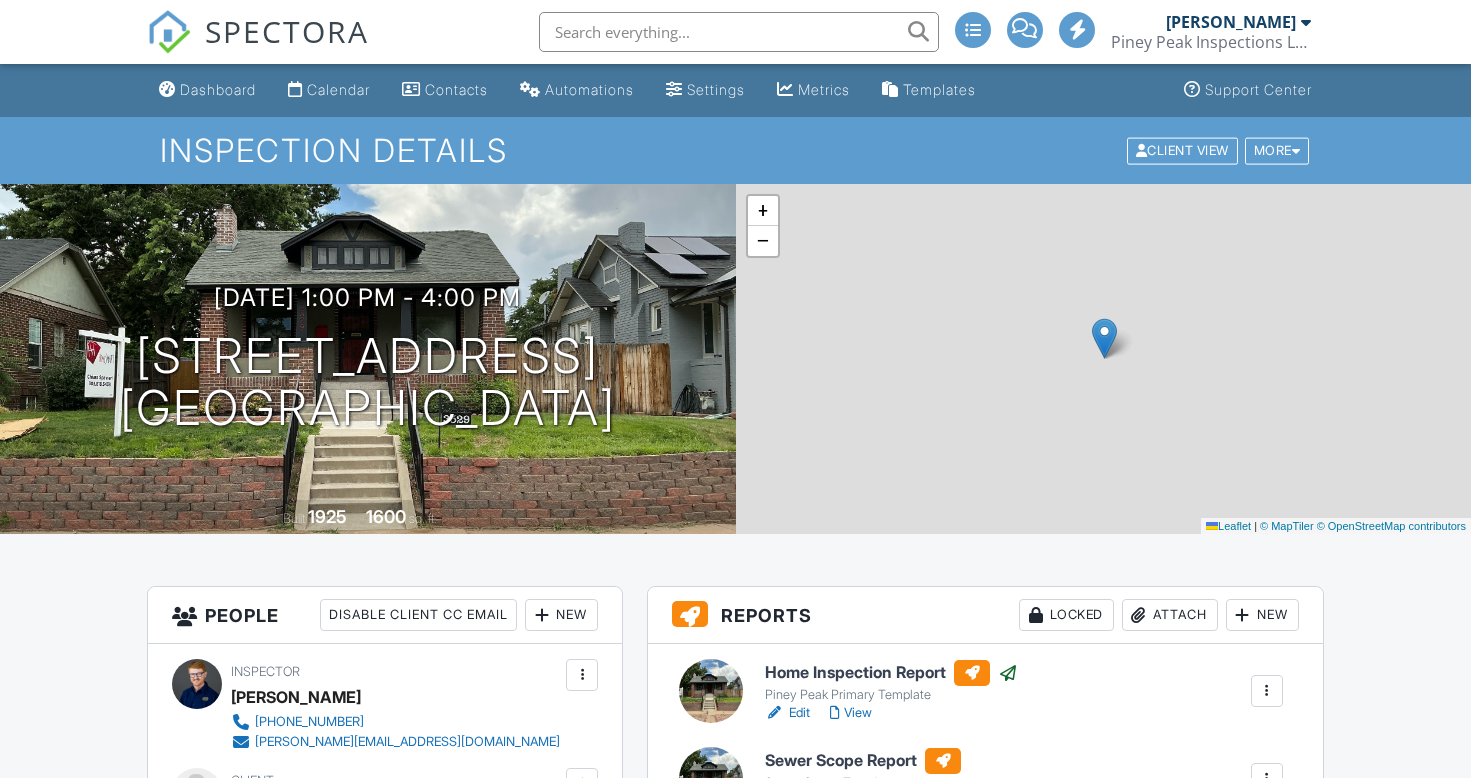 scroll, scrollTop: 0, scrollLeft: 0, axis: both 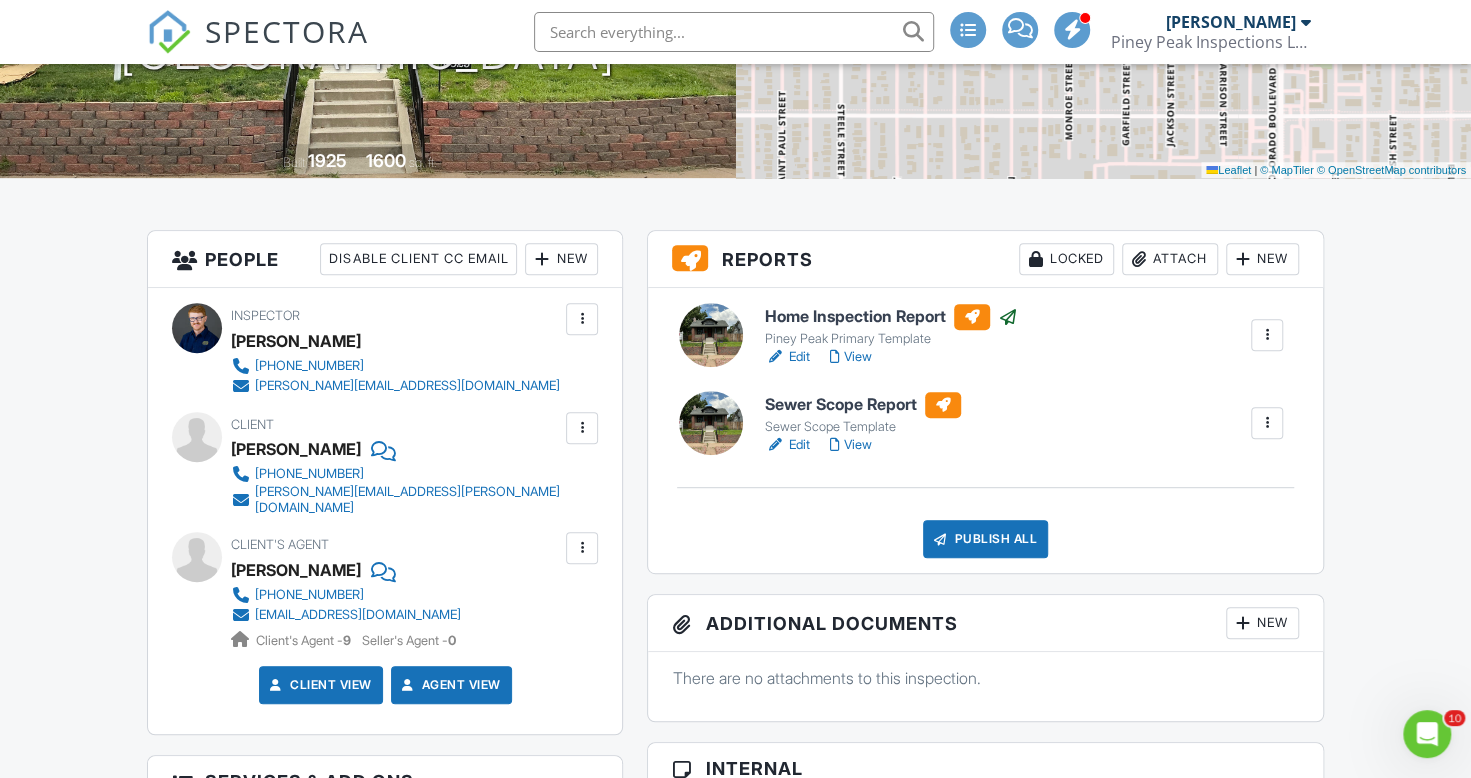 click on "Edit" at bounding box center [787, 445] 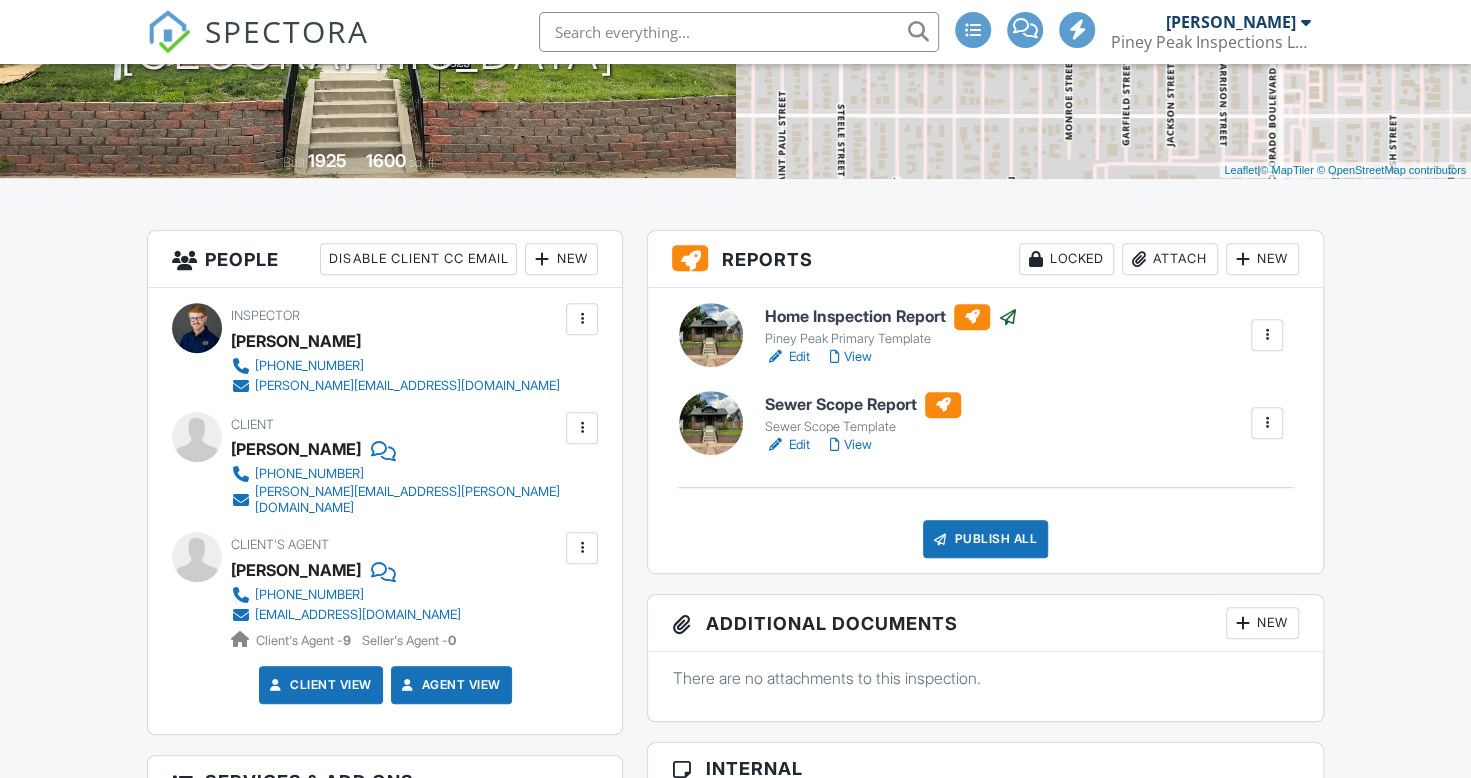 scroll, scrollTop: 356, scrollLeft: 0, axis: vertical 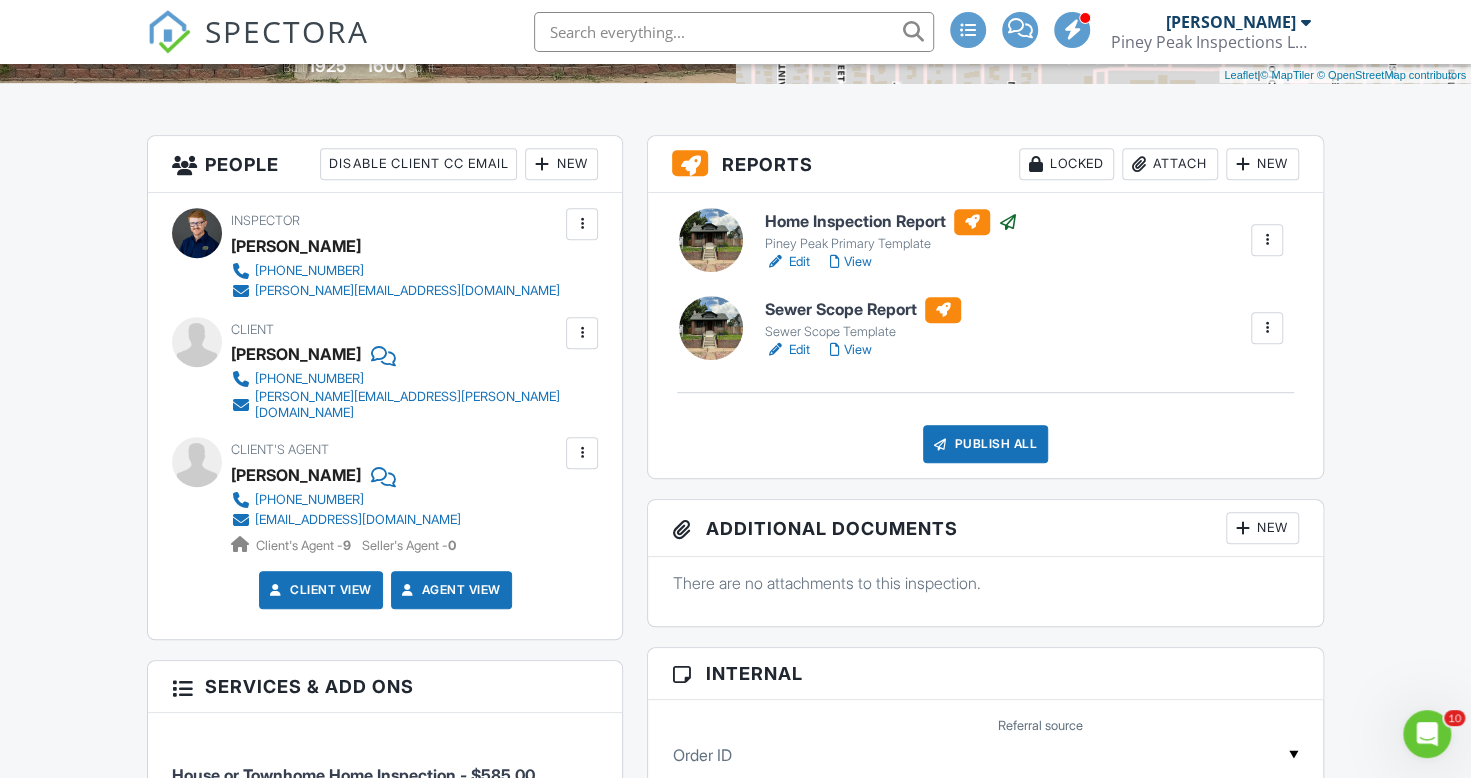 click at bounding box center (1427, 734) 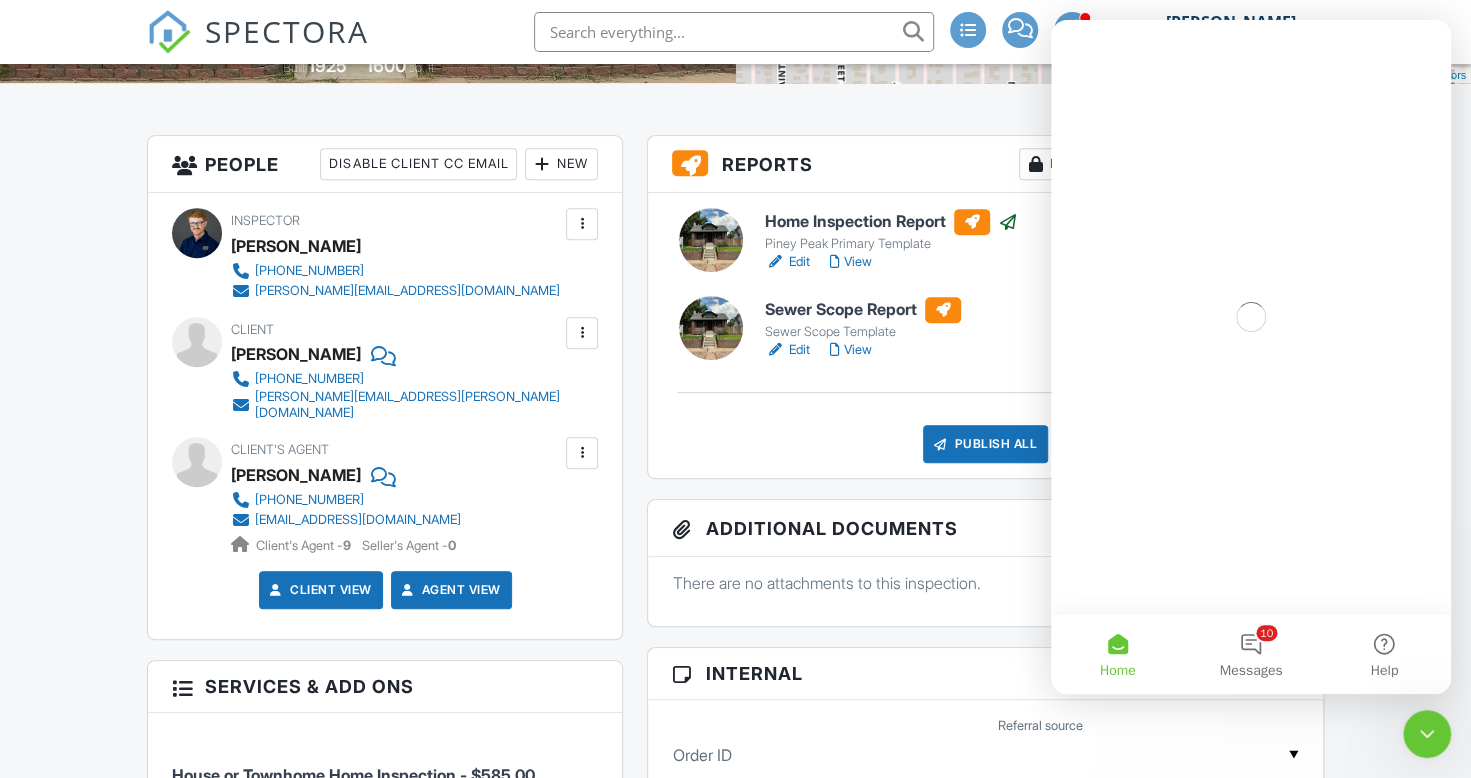 scroll, scrollTop: 0, scrollLeft: 0, axis: both 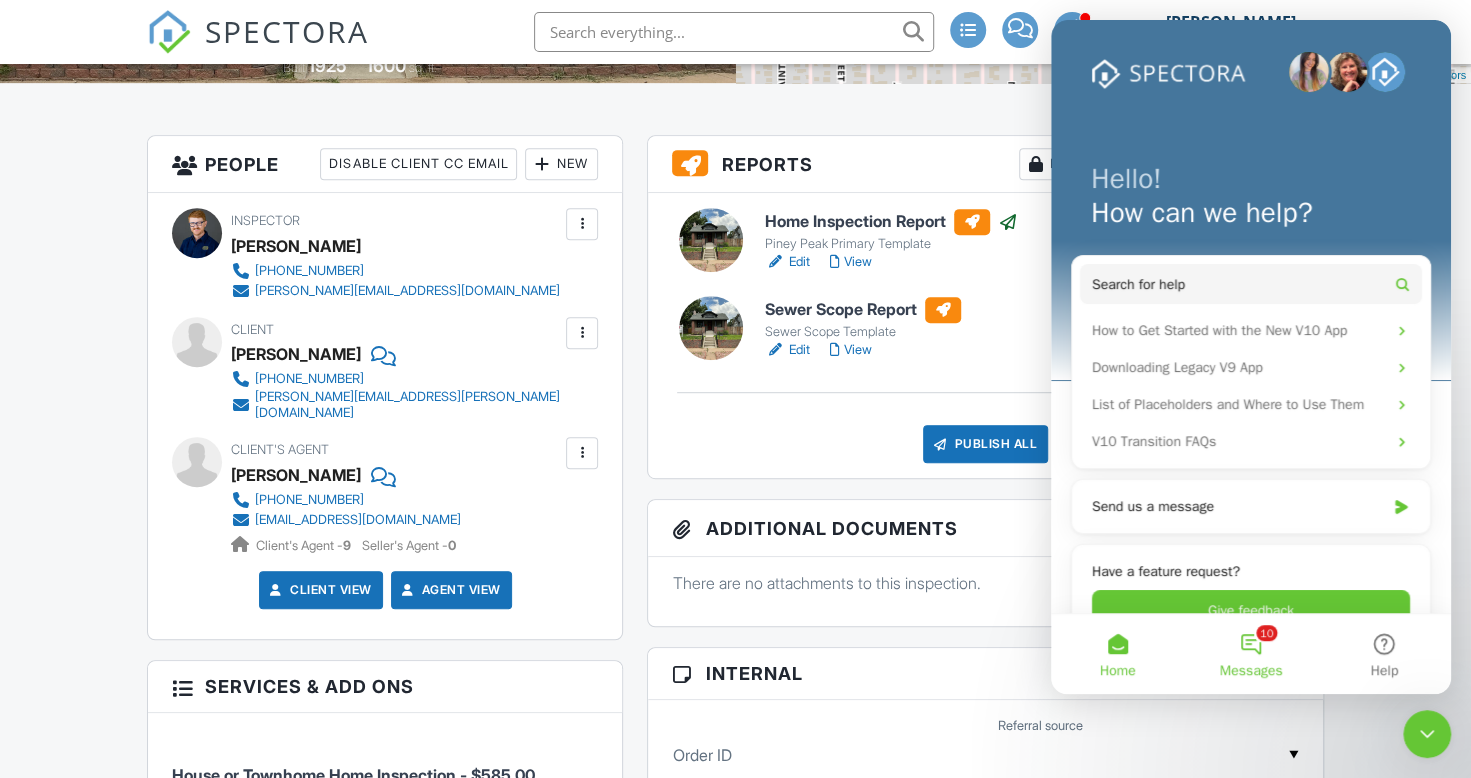 click on "10 Messages" at bounding box center (1250, 654) 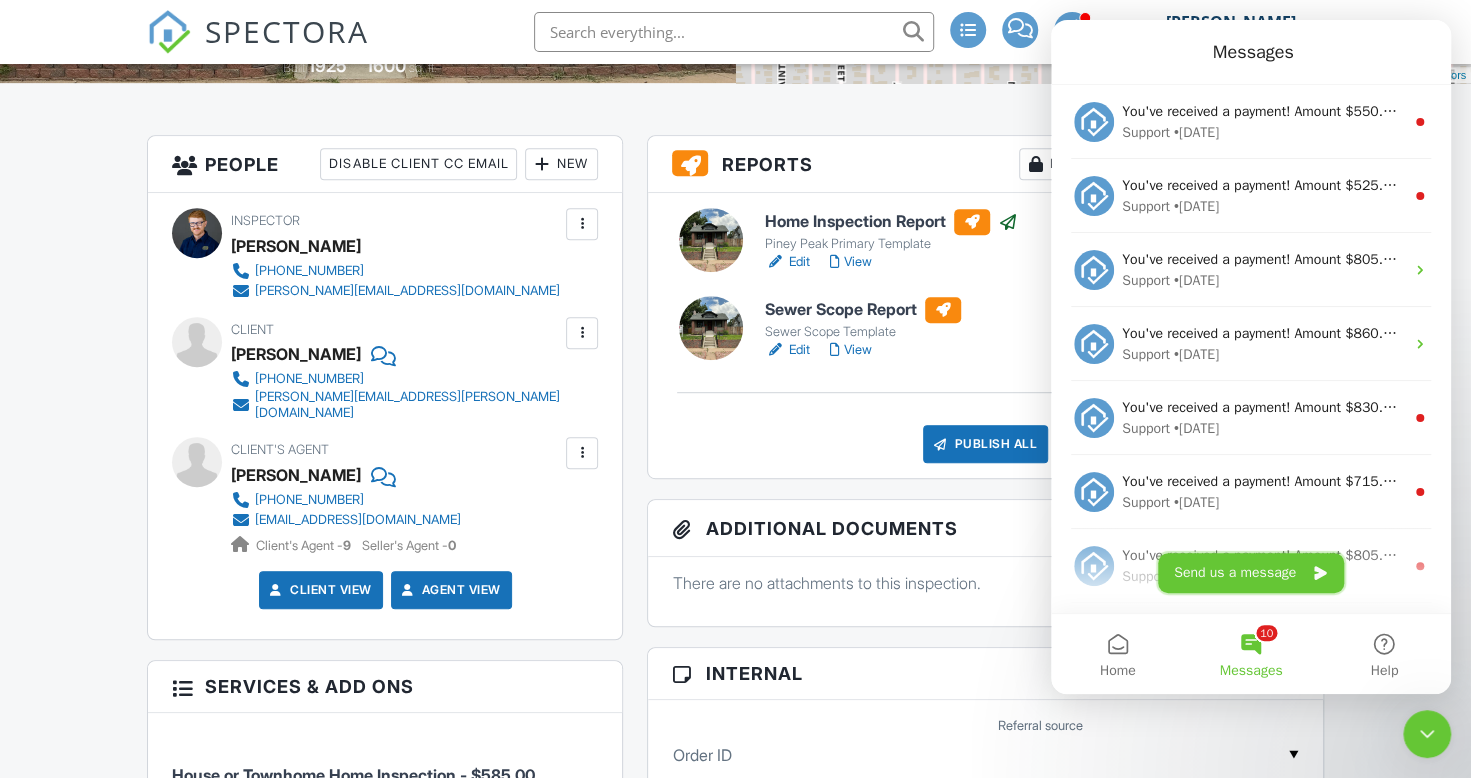 click on "Send us a message" at bounding box center [1251, 573] 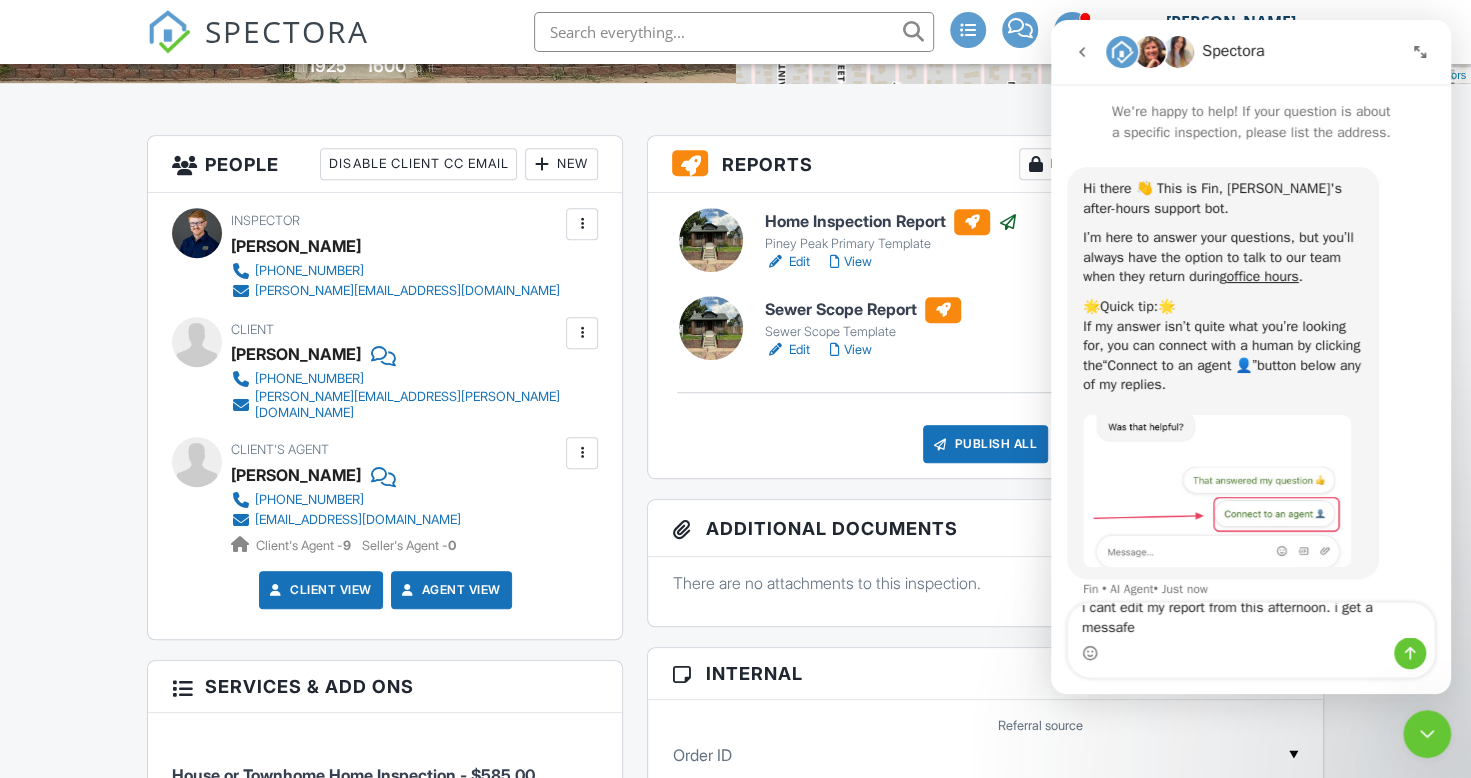 scroll, scrollTop: 0, scrollLeft: 0, axis: both 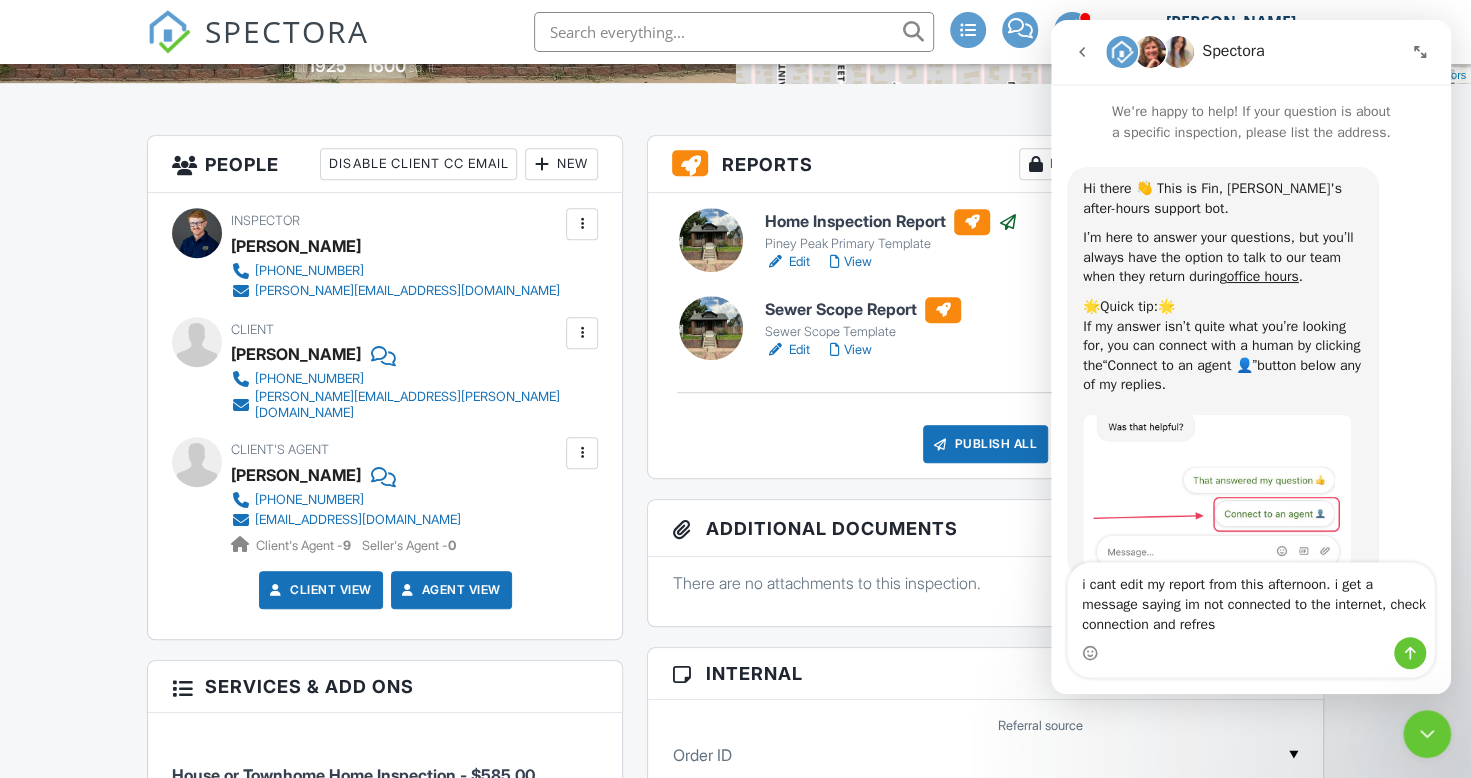type on "i cant edit my report from this afternoon. i get a message saying im not connected to the internet, check connection and refresh" 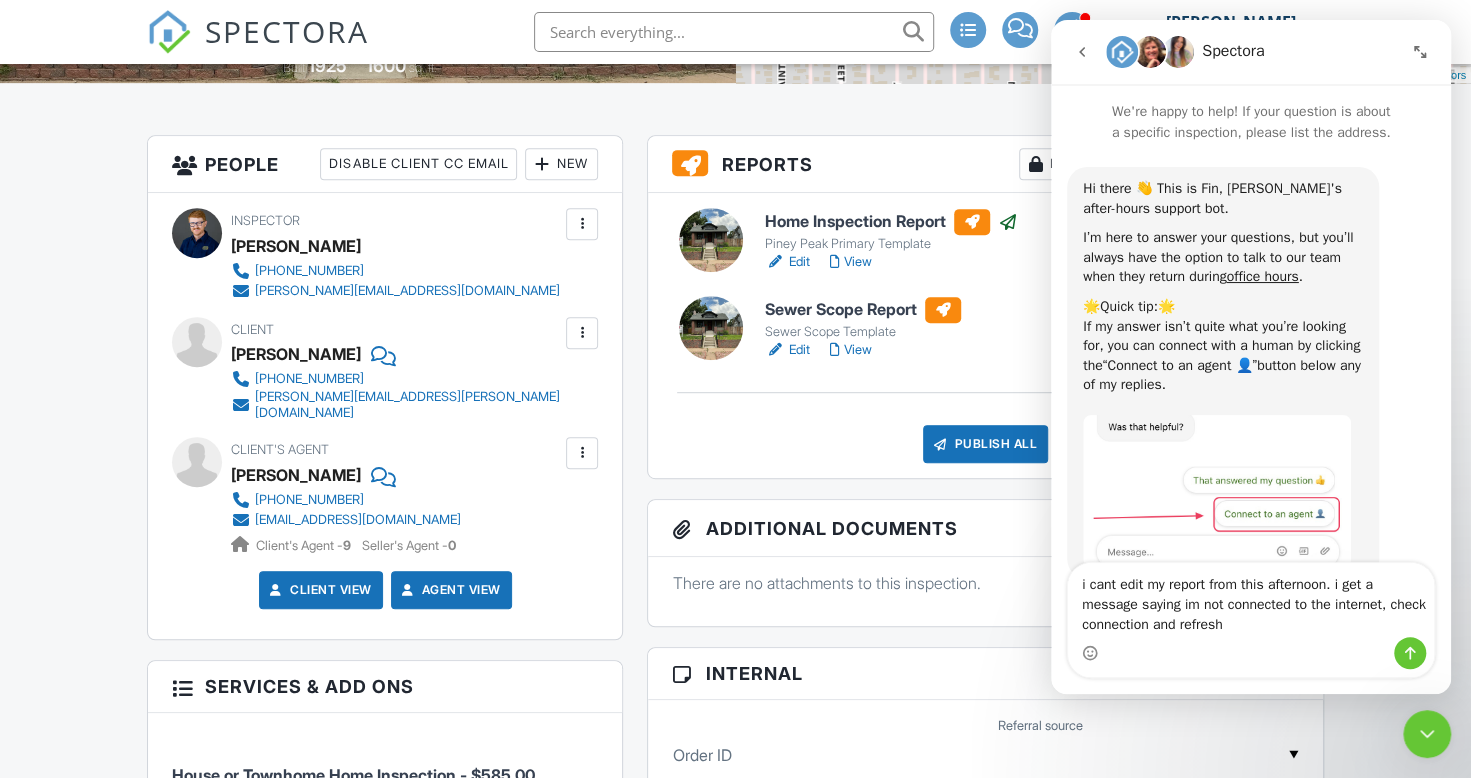 type 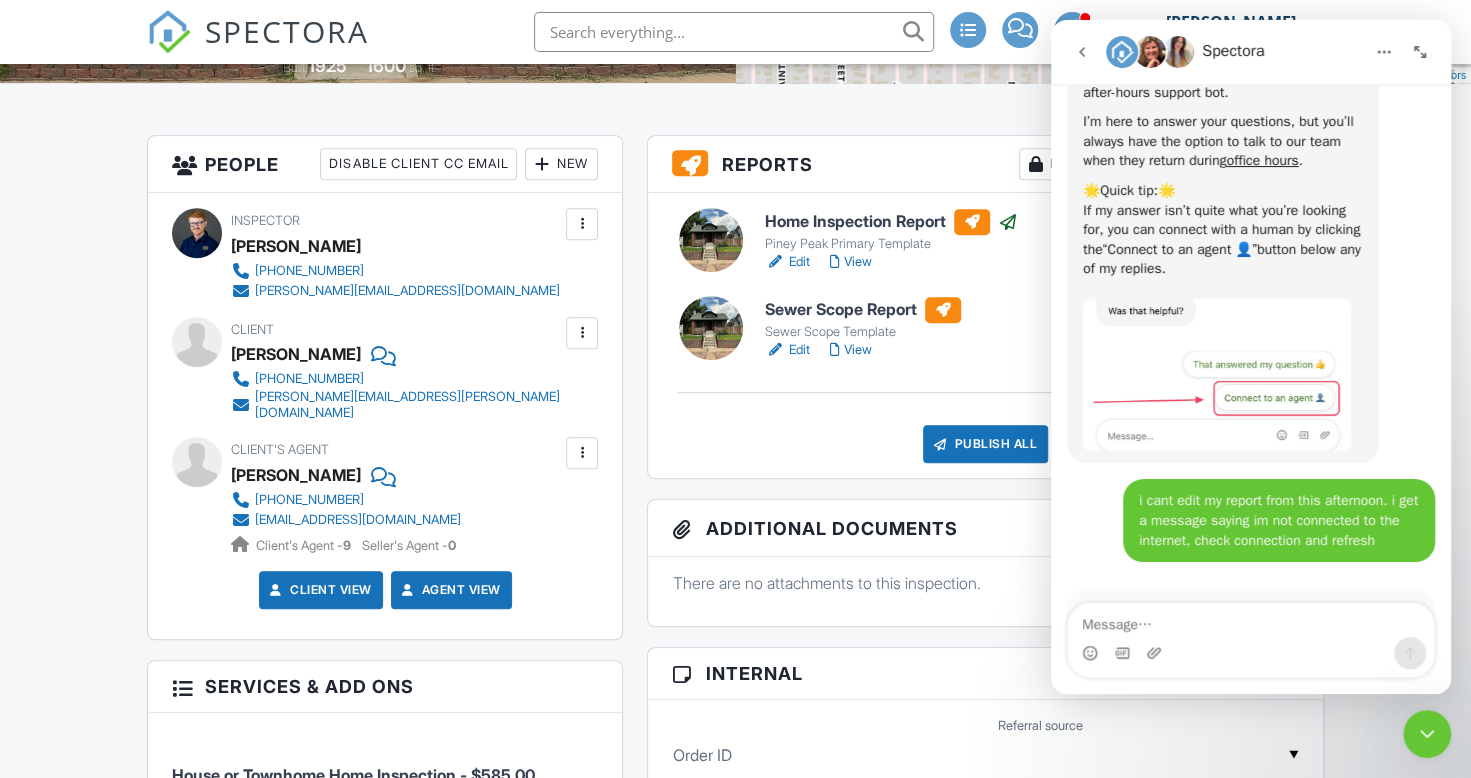 scroll, scrollTop: 199, scrollLeft: 0, axis: vertical 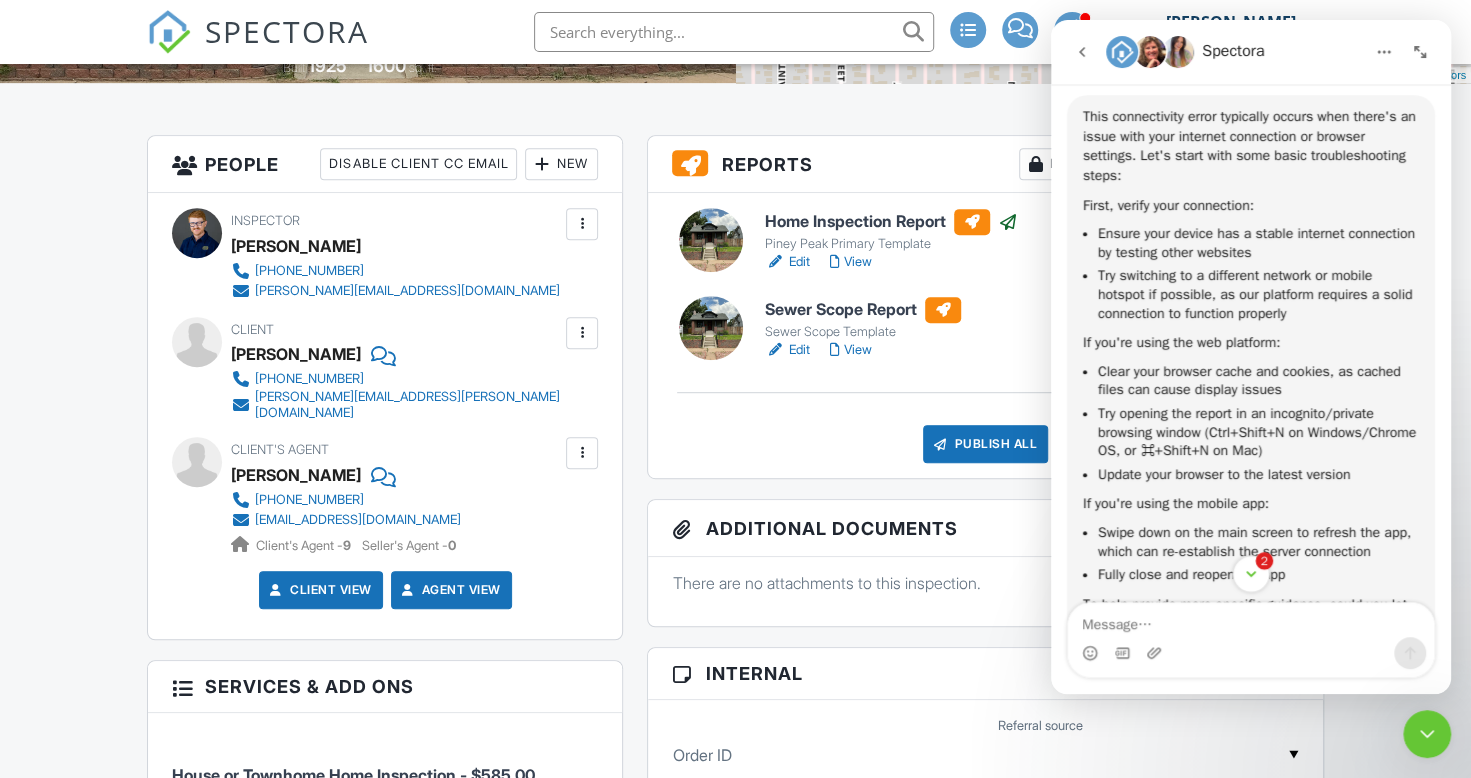 click 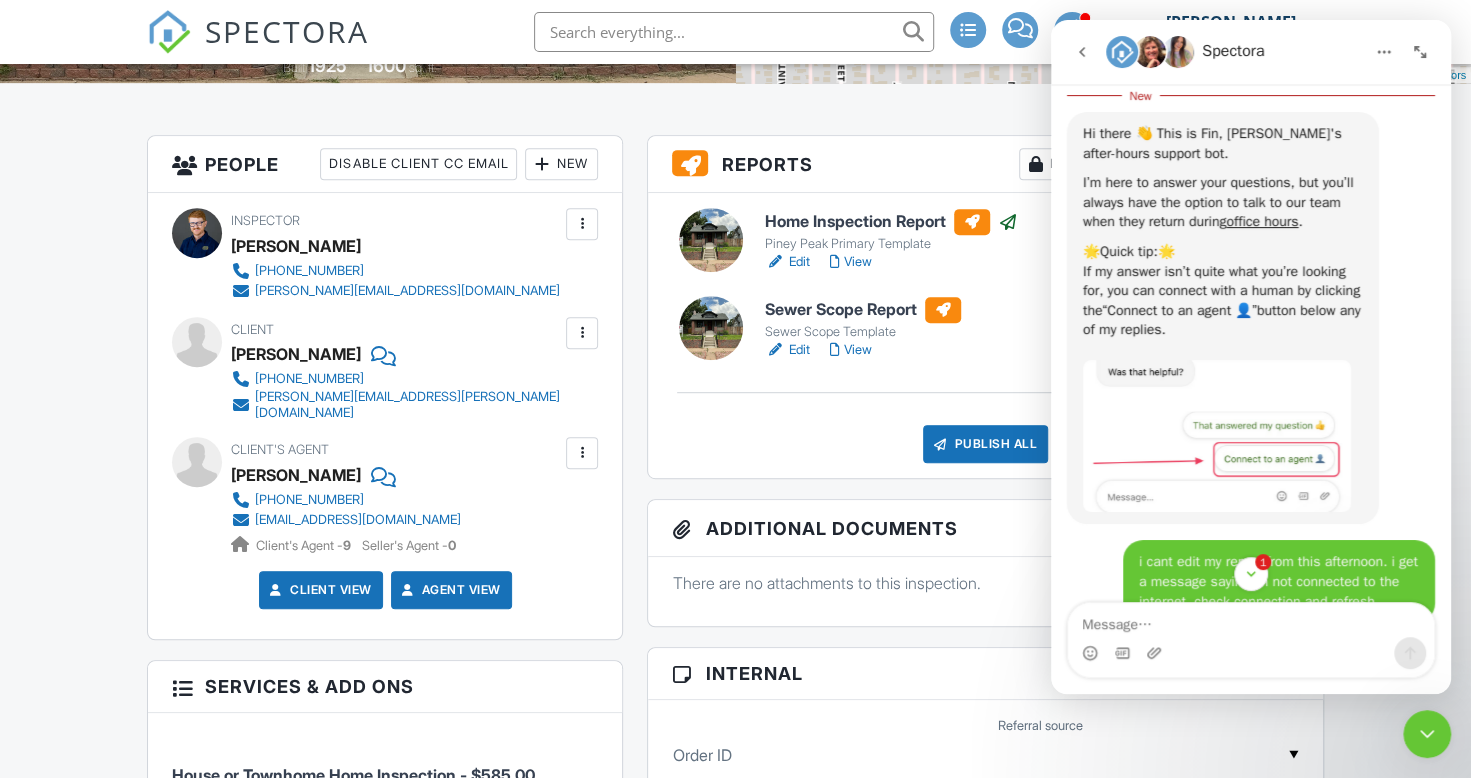 scroll, scrollTop: 1020, scrollLeft: 0, axis: vertical 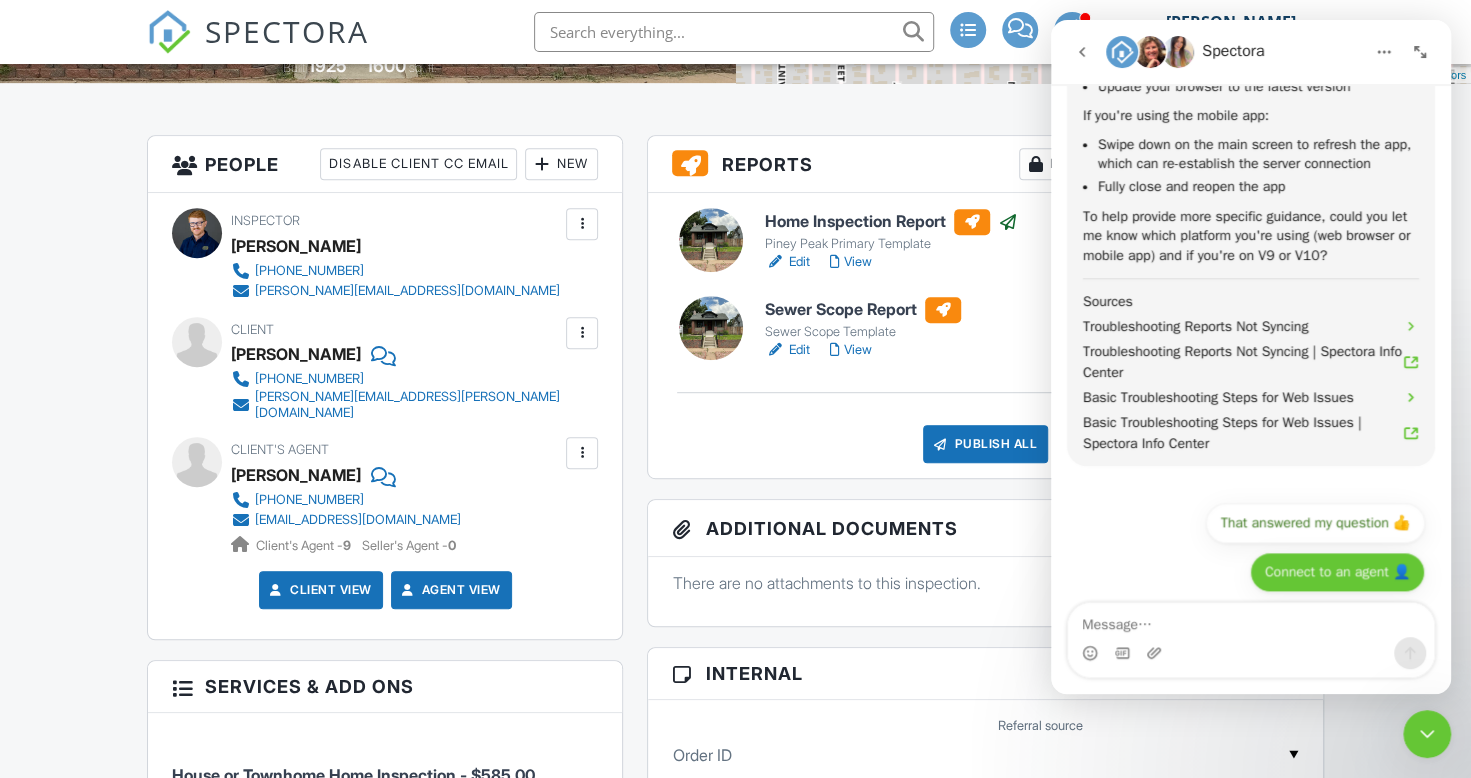 click on "Connect to an agent 👤" at bounding box center [1337, 572] 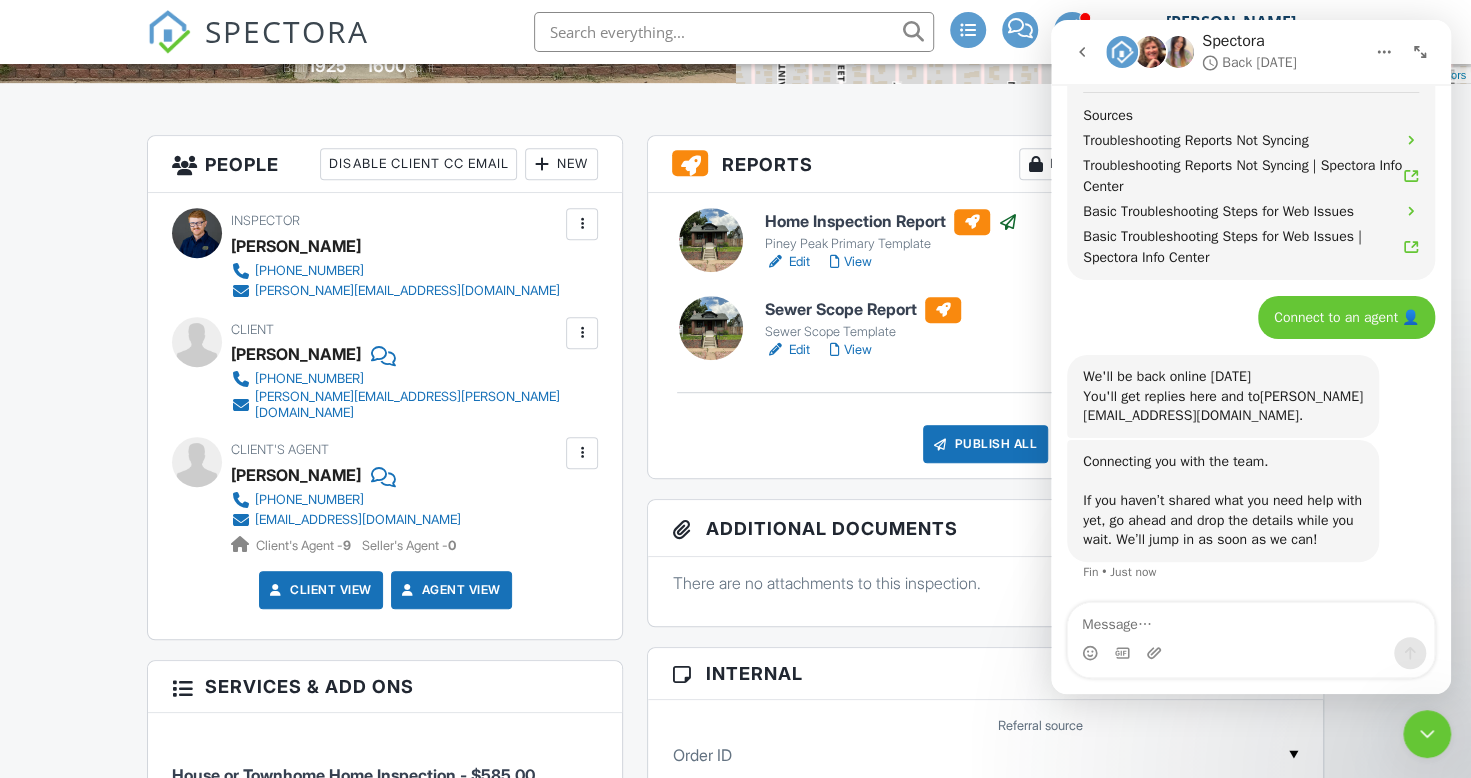 scroll, scrollTop: 1229, scrollLeft: 0, axis: vertical 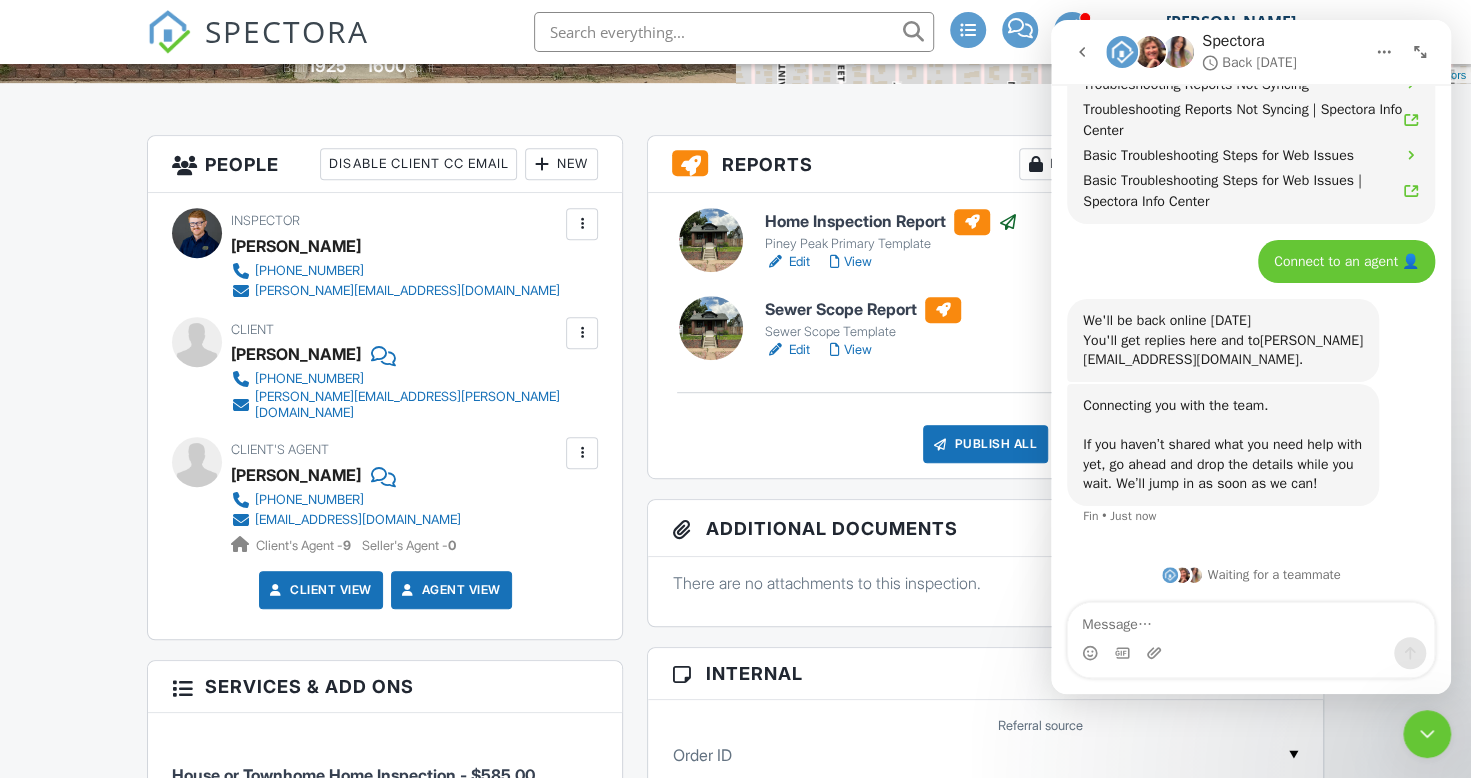 click on "Home Inspection Report
Piney Peak Primary Template
Edit
View
Copy
View Log
RRB Log
Delete
Sewer Scope Report
Sewer Scope Template
Edit
View
Quick Publish
Copy
Delete
Publish All
Checking report completion" at bounding box center (985, 335) 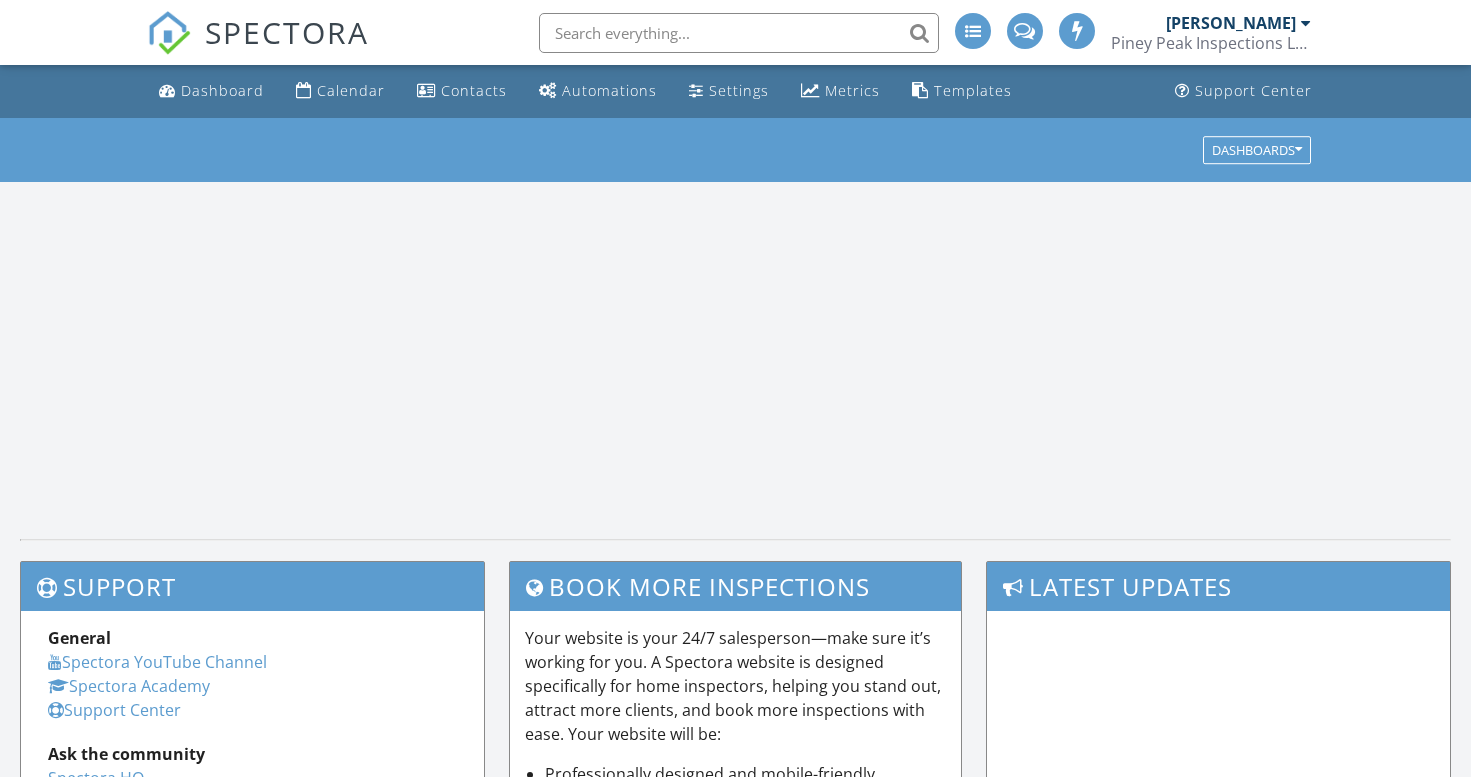 scroll, scrollTop: 0, scrollLeft: 0, axis: both 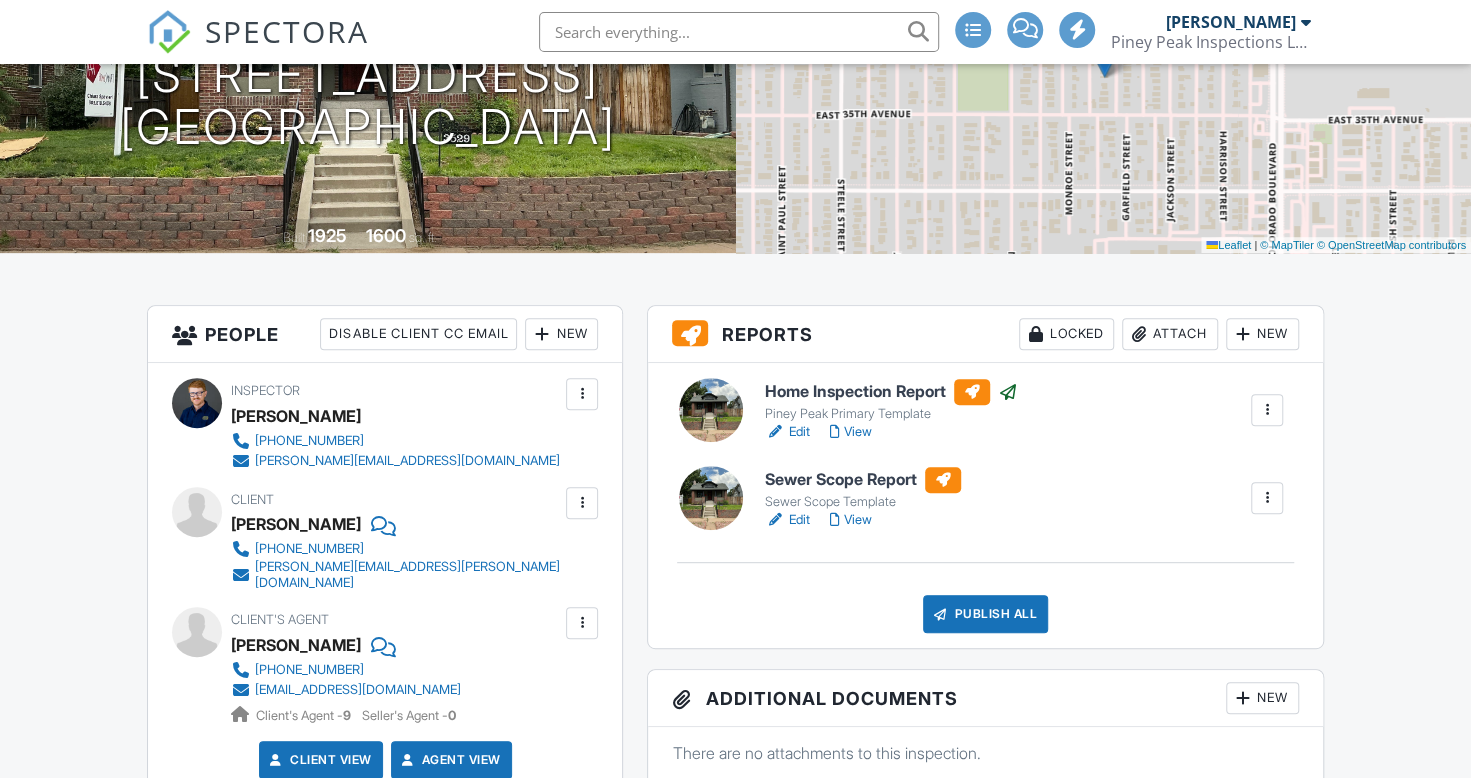 click on "Edit" at bounding box center (787, 520) 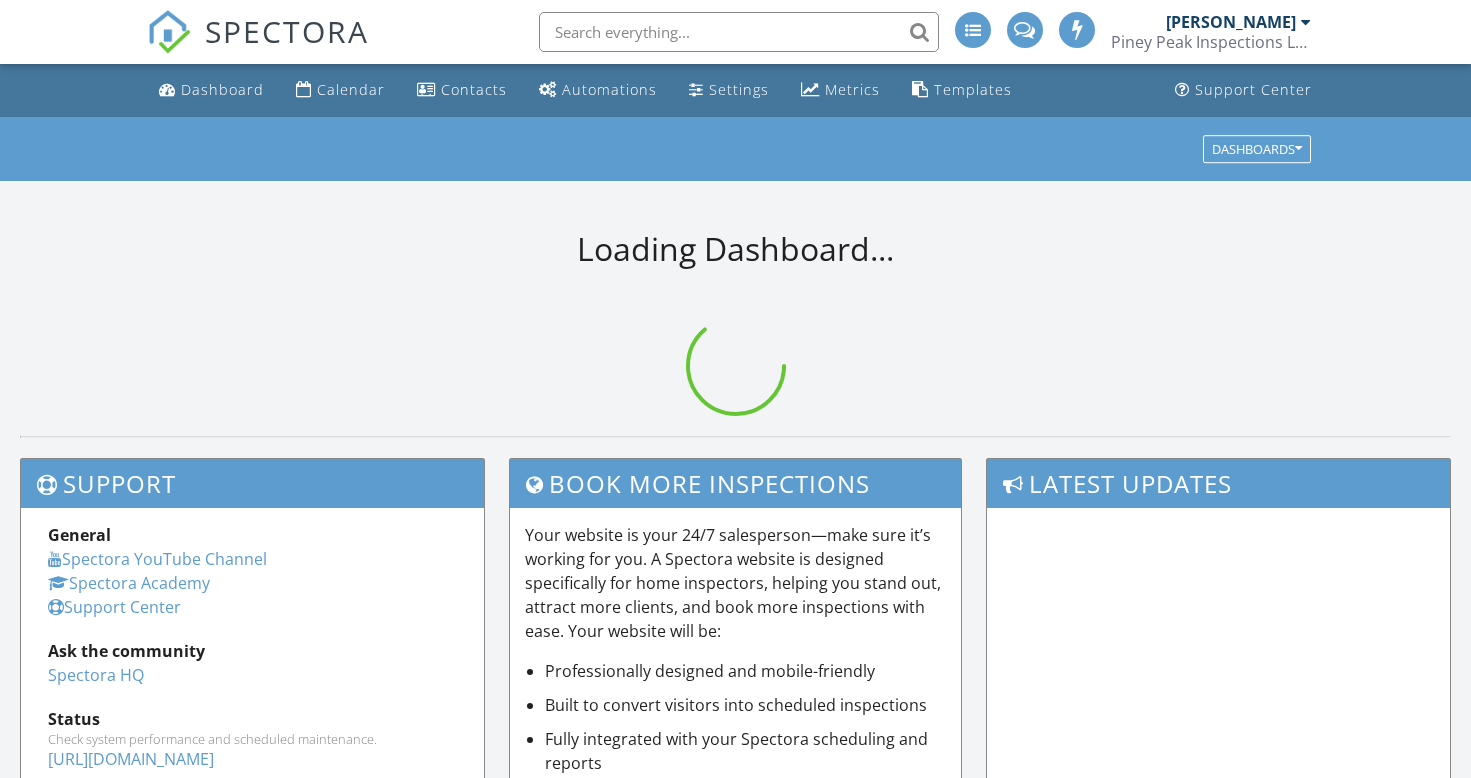scroll, scrollTop: 0, scrollLeft: 0, axis: both 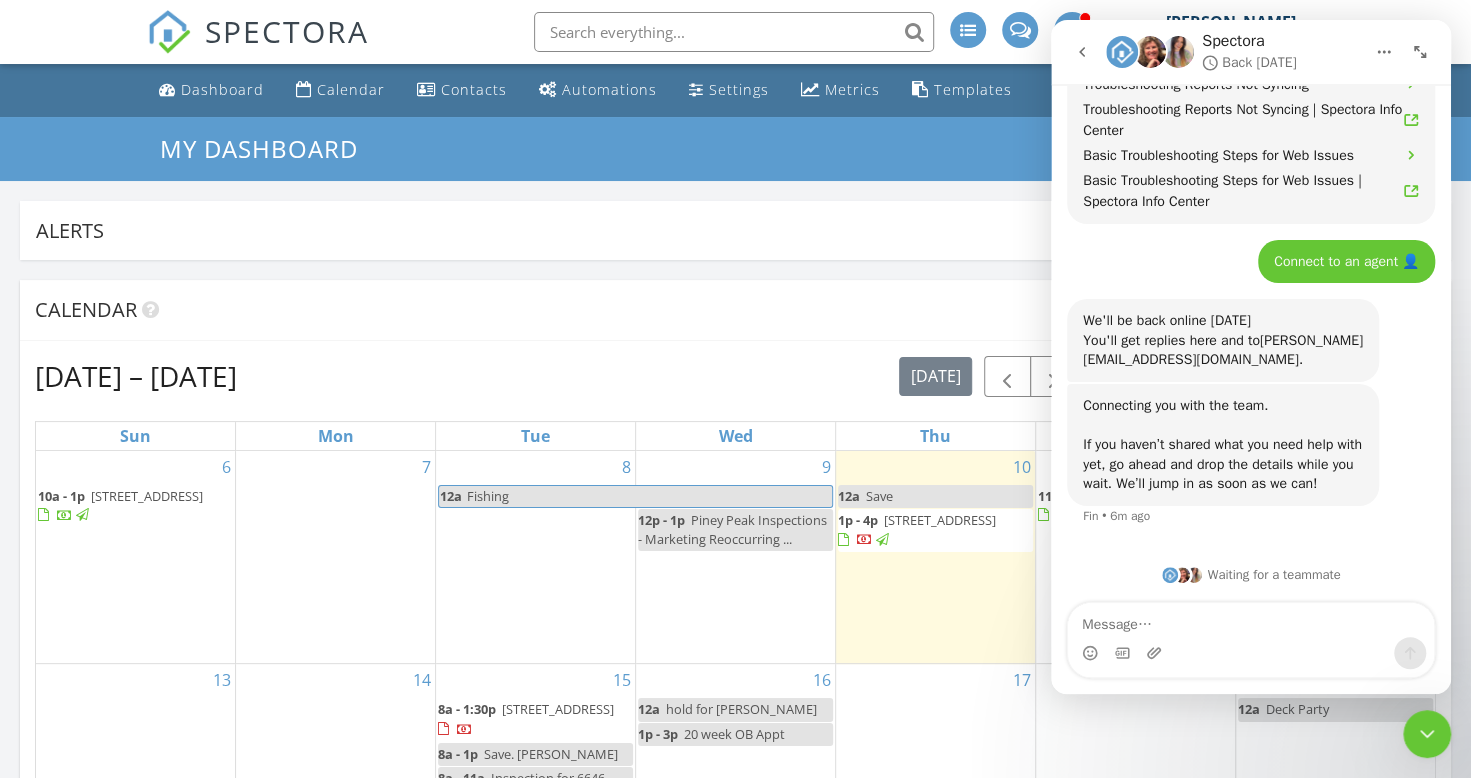 click on "Calendar" at bounding box center (735, 310) 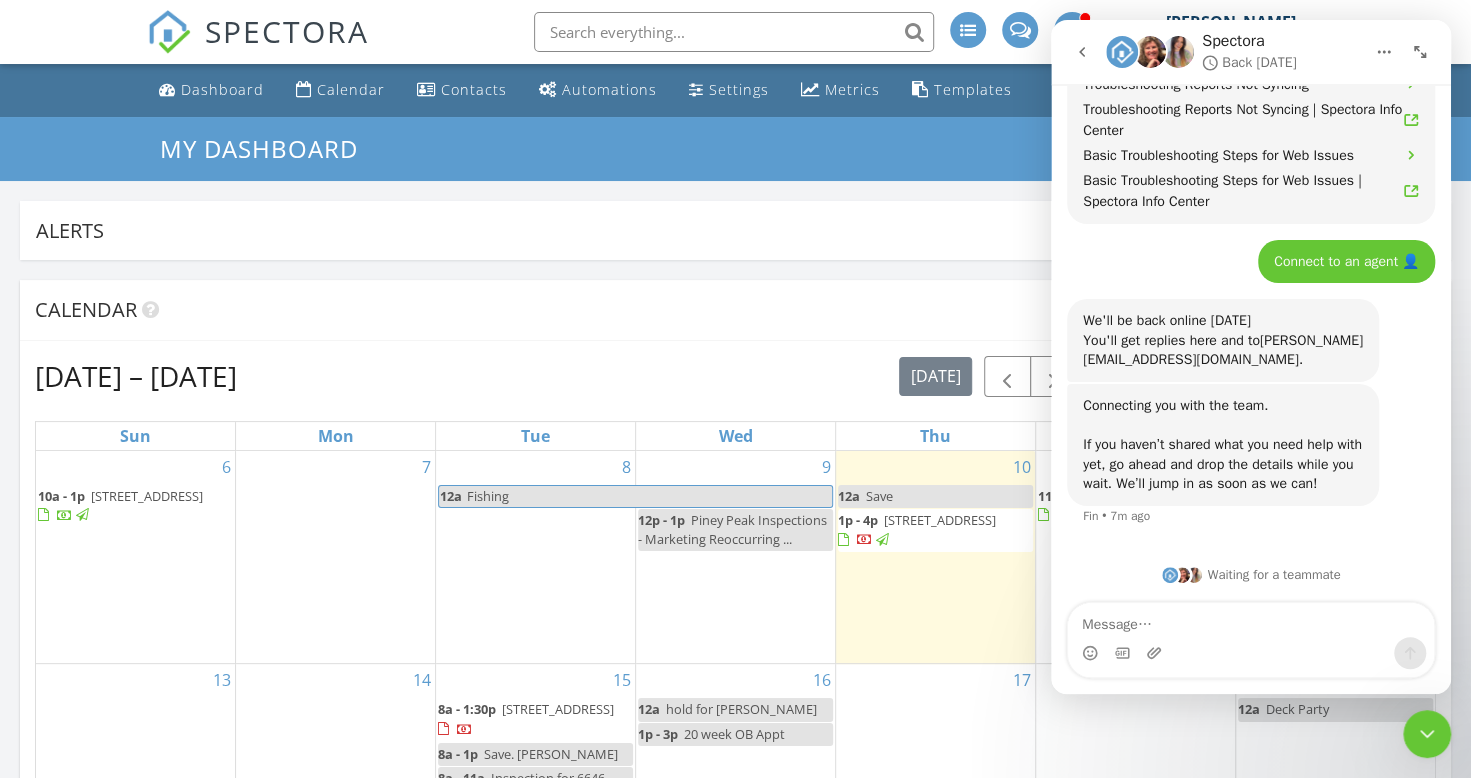 click on "Alerts
View
Company
Inspection
Learn More          No new alerts
You can view
dismissed alerts
if you need
No new alerts
You can view
dismissed alerts
if you need
[DATE]
[PERSON_NAME]
12:00 am
Save
[PERSON_NAME]
1:00 pm
[STREET_ADDRESS]
[PERSON_NAME]
32 minutes drive time   16.8 miles       New Inspection     New Quote         Map               1 + − [GEOGRAPHIC_DATA], [GEOGRAPHIC_DATA] 27.0 km, 32 min Head southeast on [GEOGRAPHIC_DATA][DATE] 150 m Turn left onto [GEOGRAPHIC_DATA] 500 m Turn left onto [GEOGRAPHIC_DATA] 4.5 km Turn left onto [GEOGRAPHIC_DATA] (CO 88) 2 km Take the ramp on the right towards US 85 350 m Merge left onto [GEOGRAPHIC_DATA] (US 85) 8 km 800 m 5.5 km 350 m 800 m 600 m 0 m" at bounding box center [735, 1230] 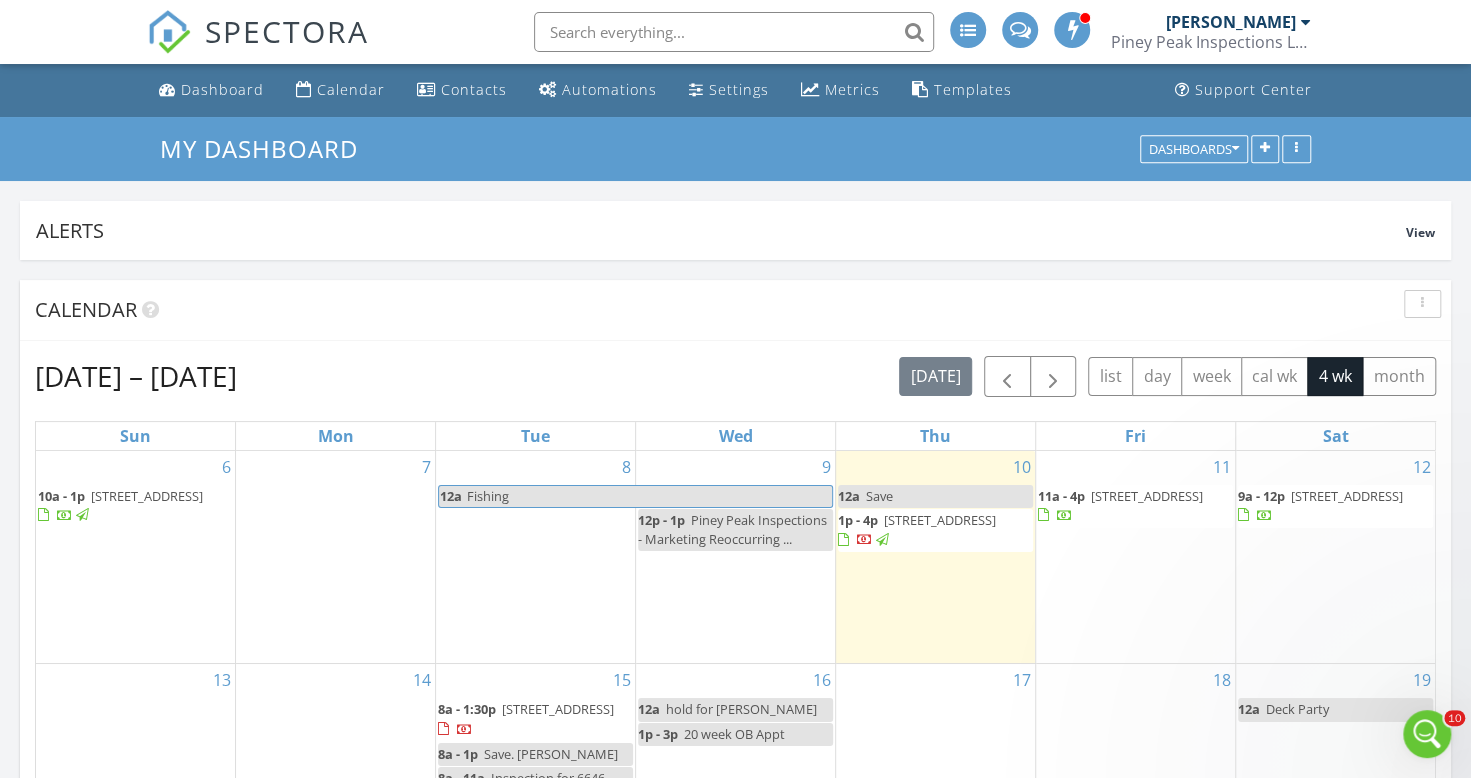 scroll, scrollTop: 0, scrollLeft: 0, axis: both 